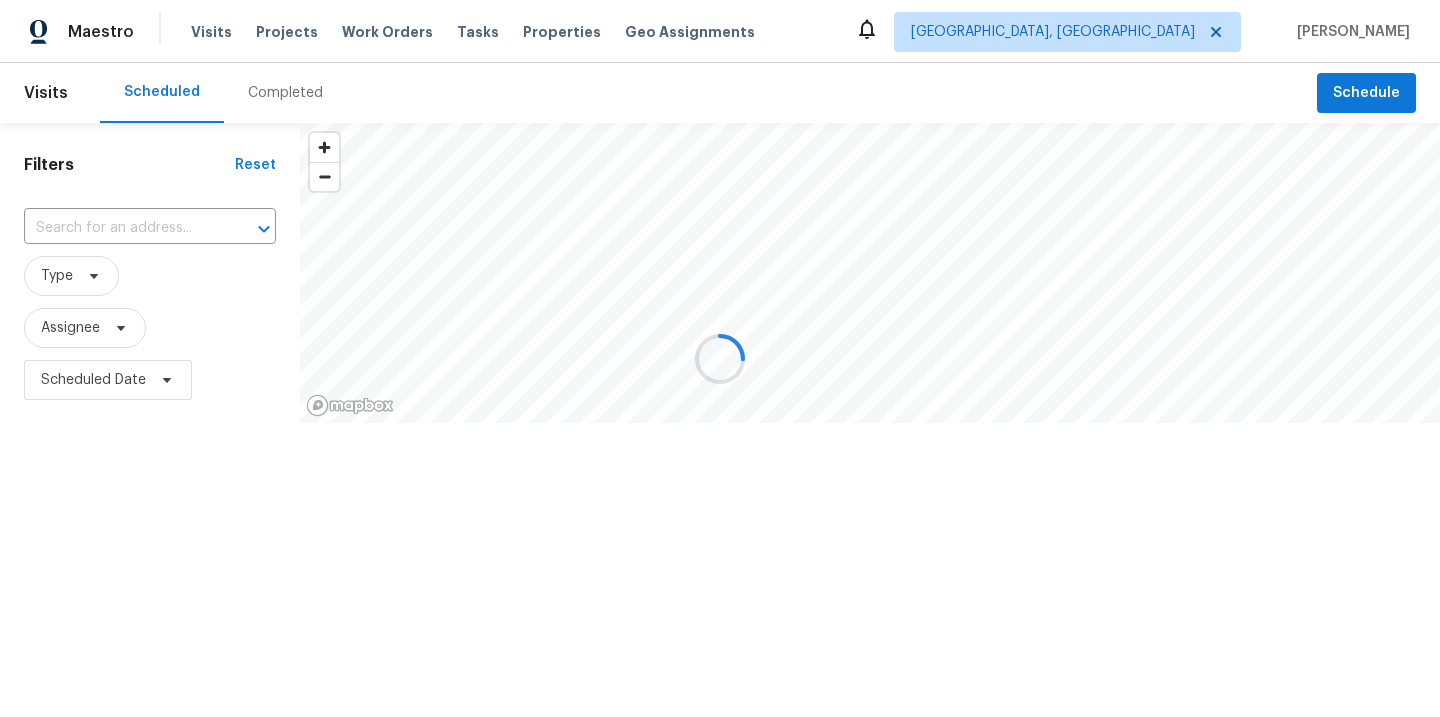 scroll, scrollTop: 0, scrollLeft: 0, axis: both 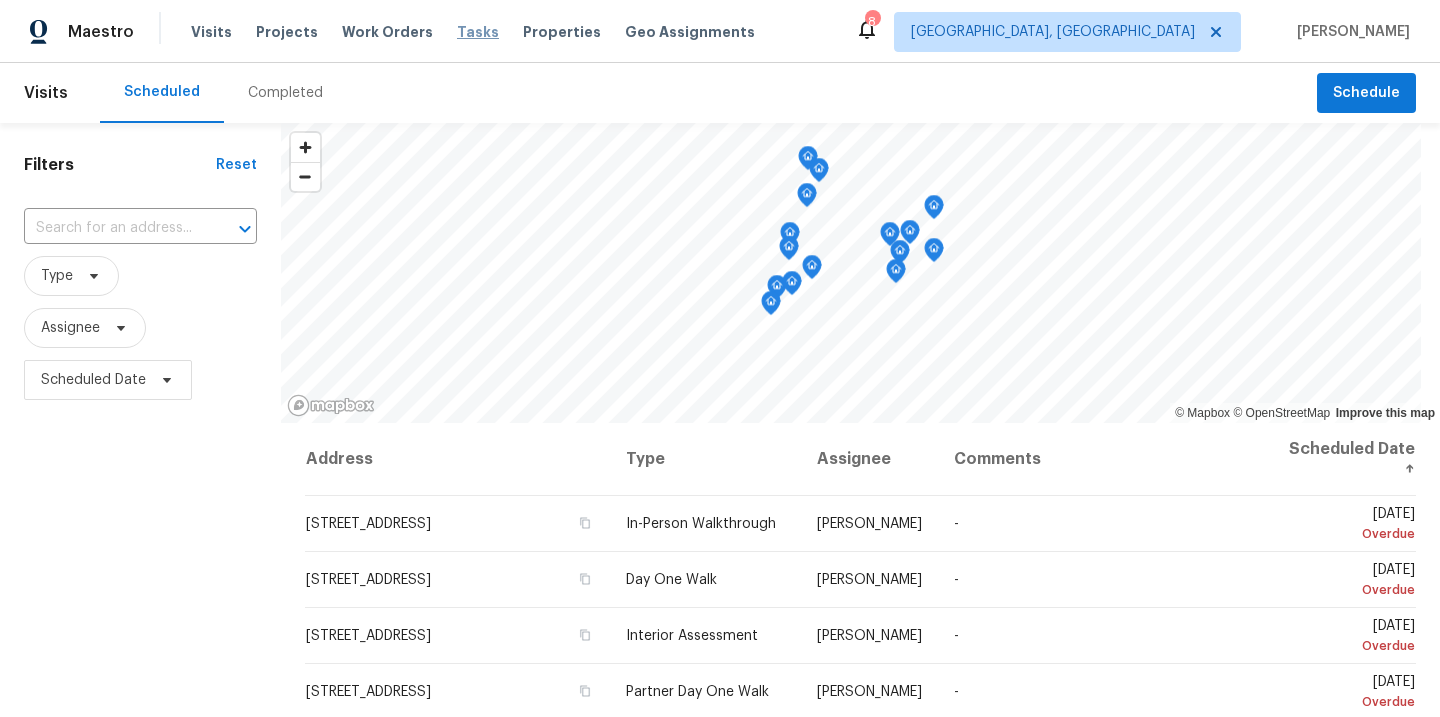 click on "Tasks" at bounding box center (478, 32) 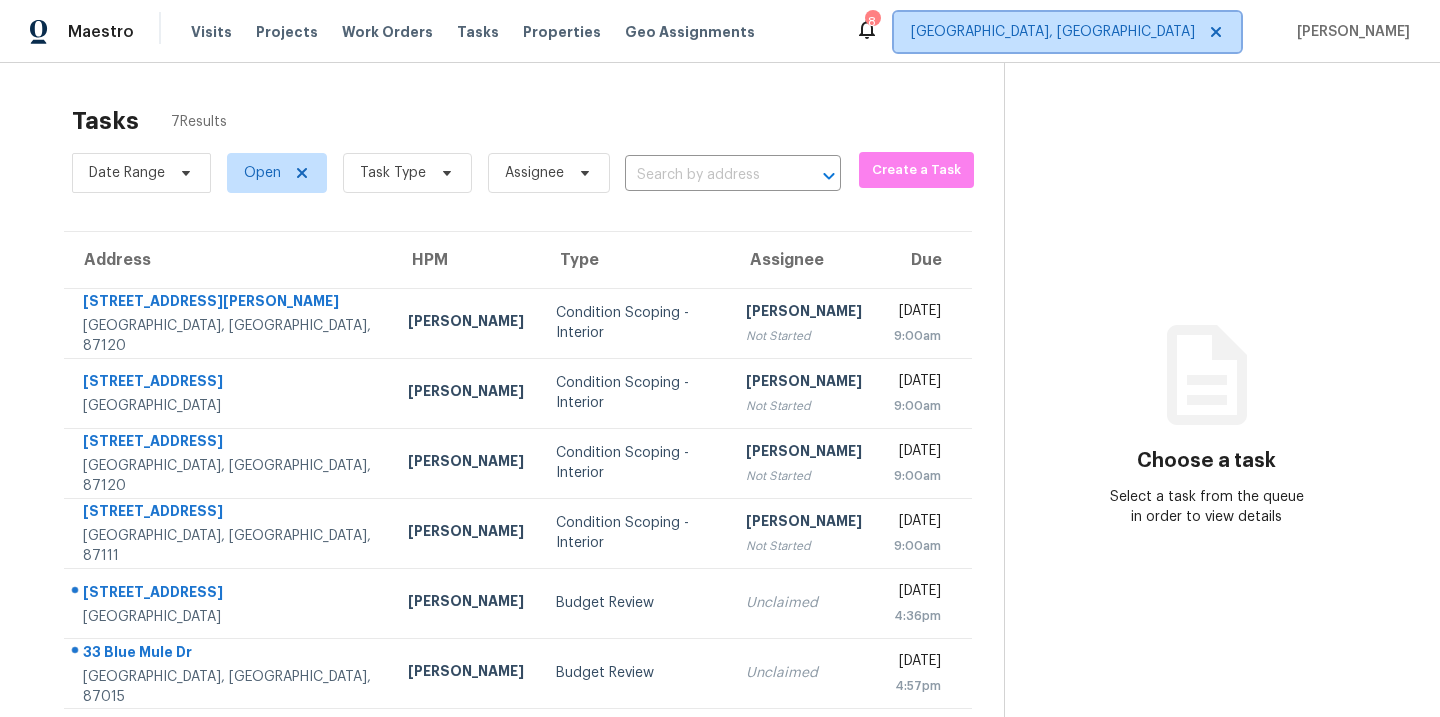 click on "Albuquerque, NM" at bounding box center [1053, 32] 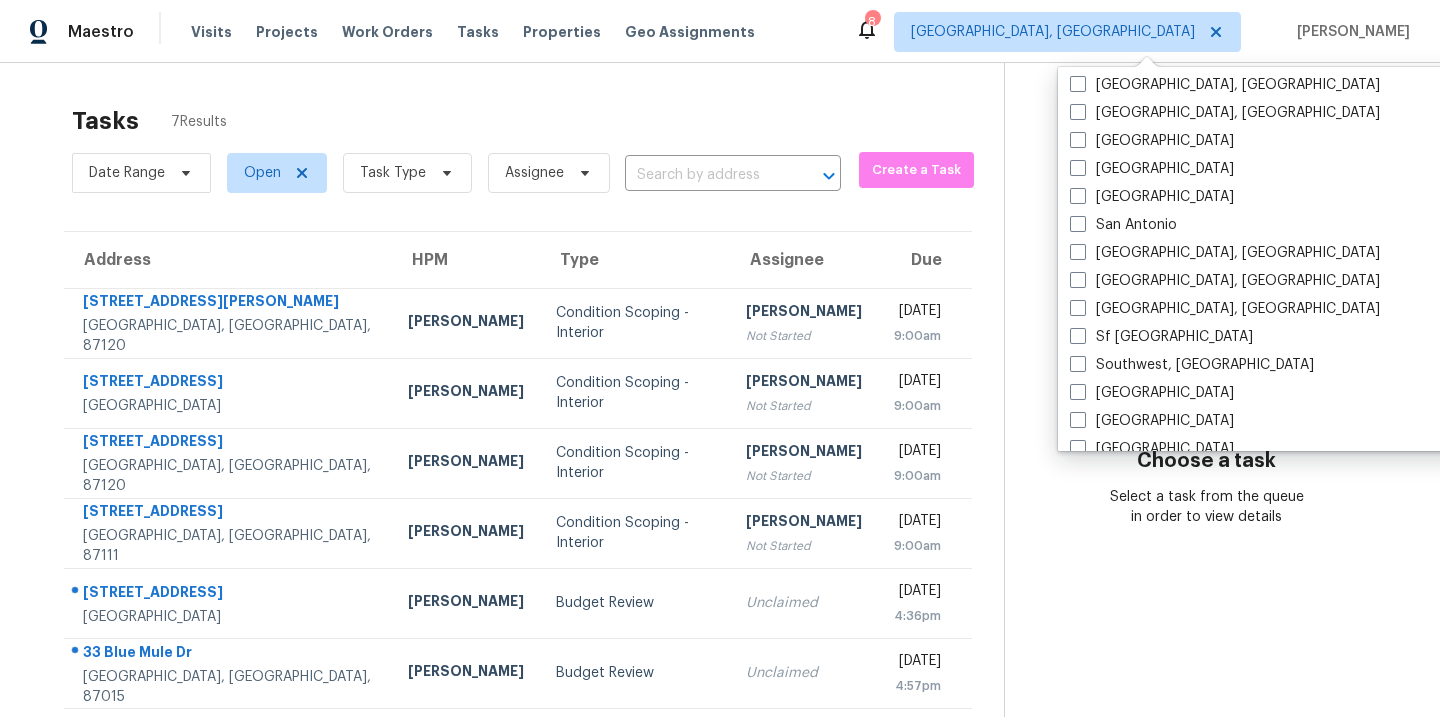 scroll, scrollTop: 1290, scrollLeft: 0, axis: vertical 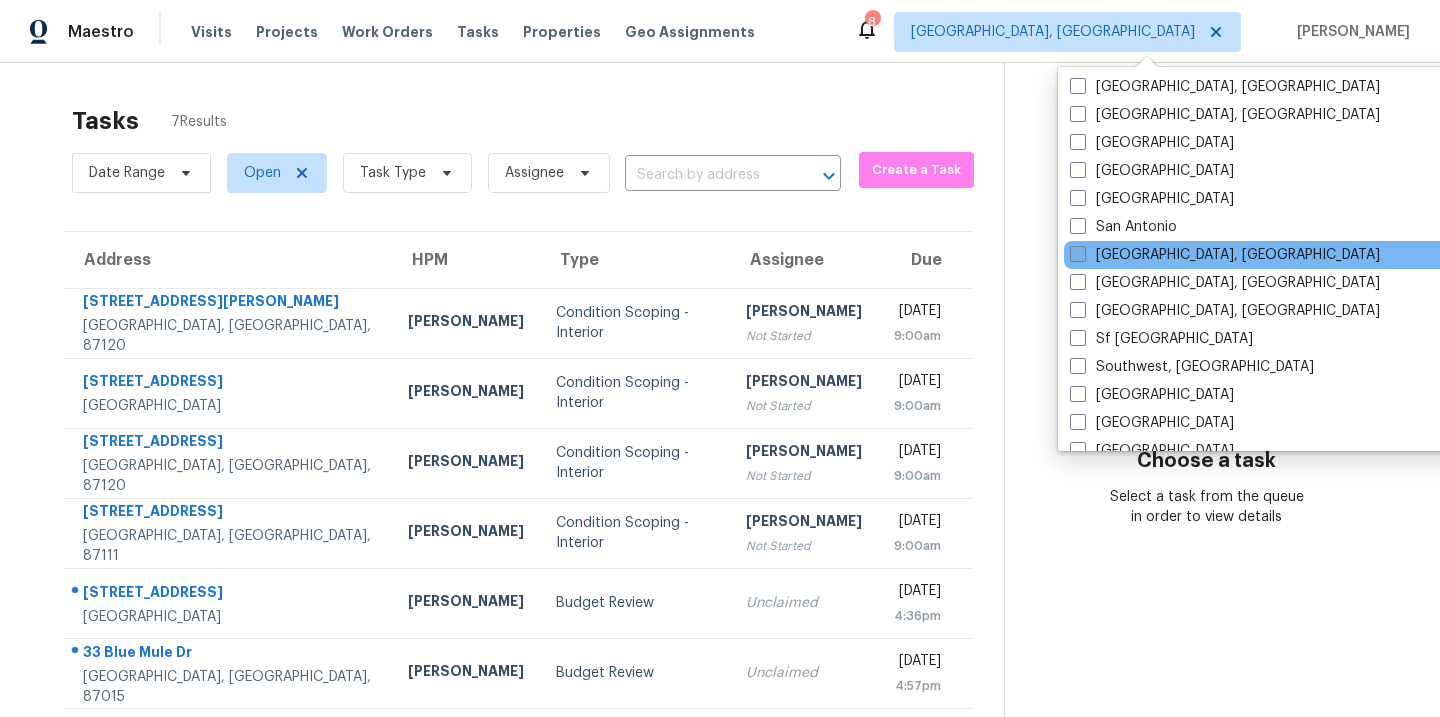 click at bounding box center (1078, 254) 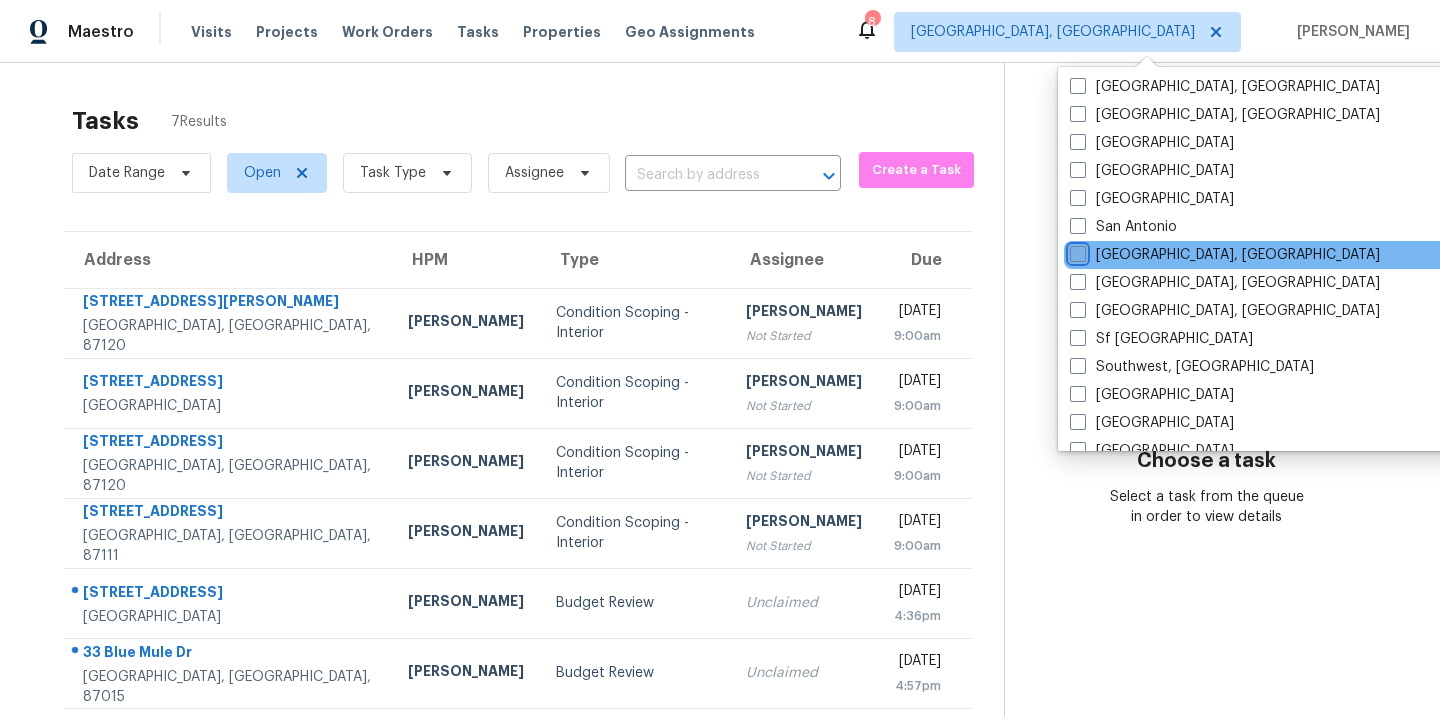 click on "San Diego, CA" at bounding box center (1076, 251) 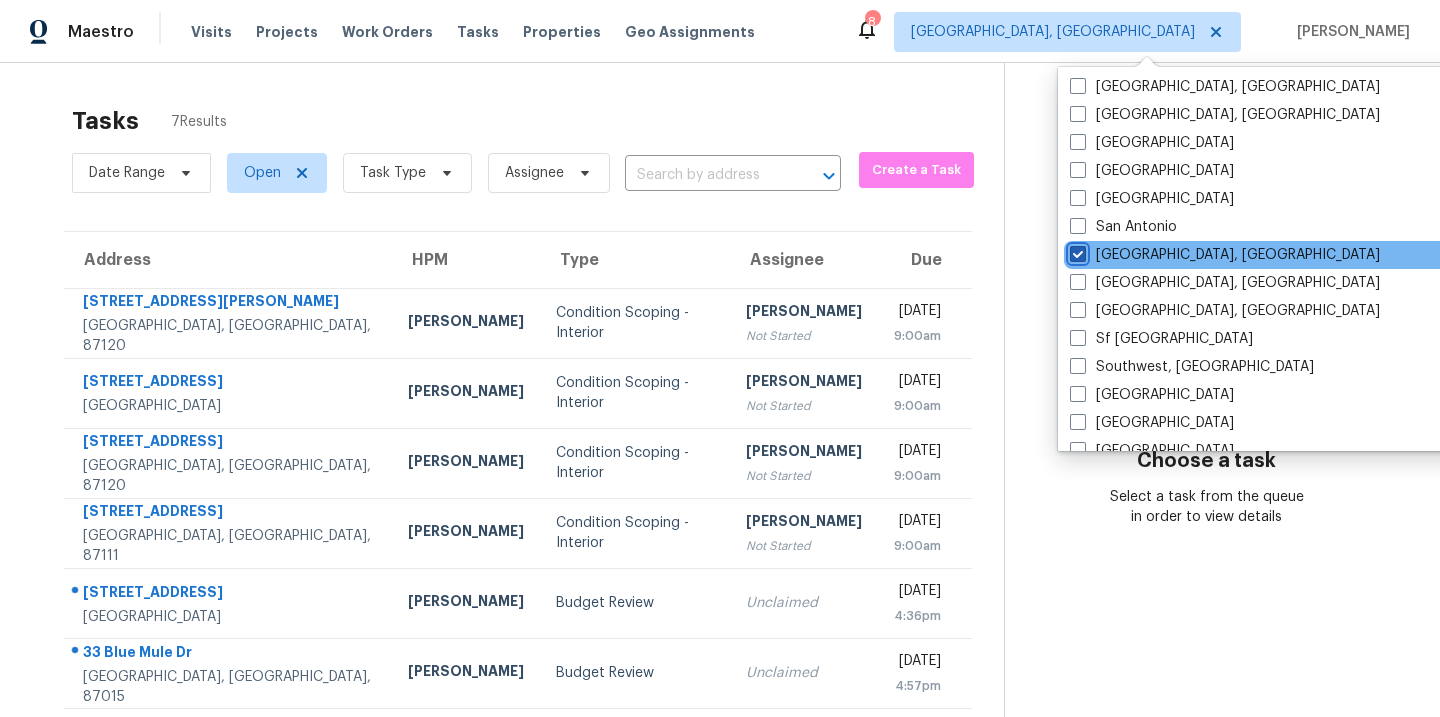 checkbox on "true" 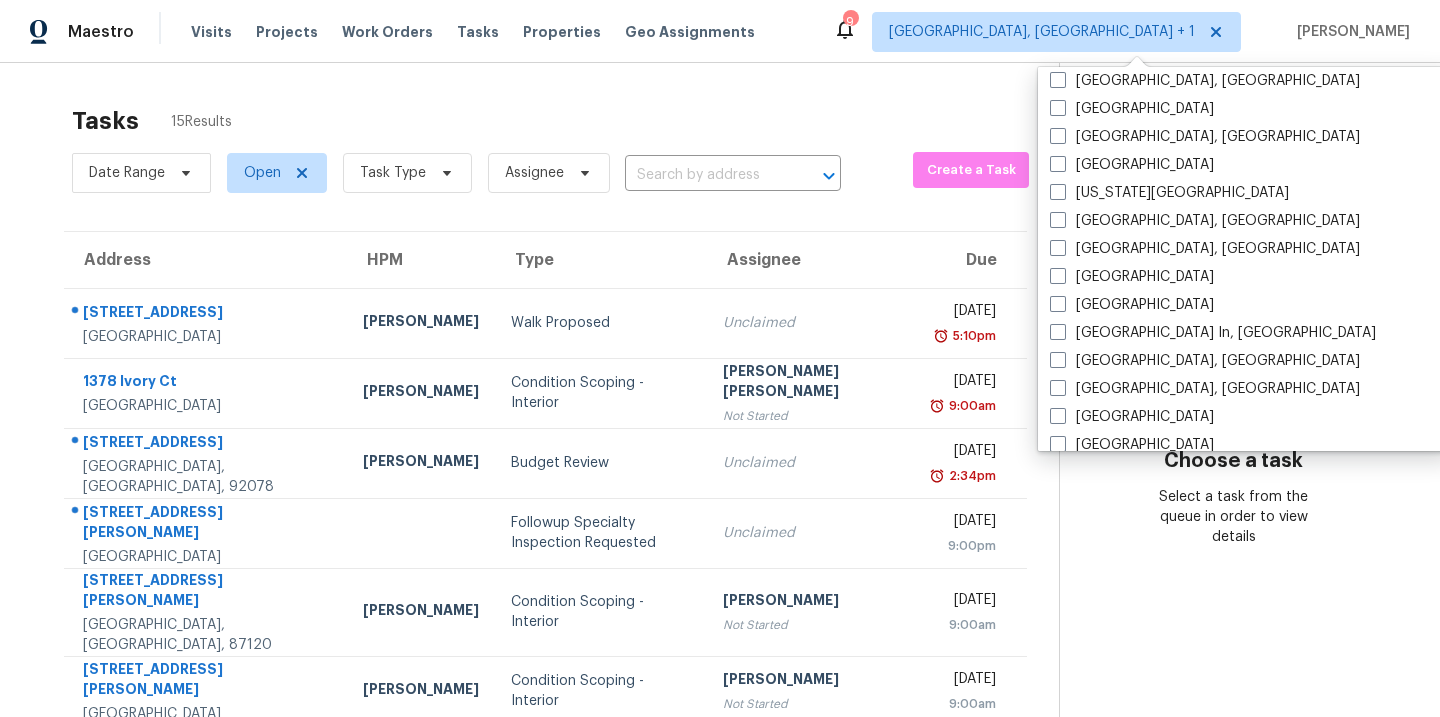 scroll, scrollTop: 651, scrollLeft: 0, axis: vertical 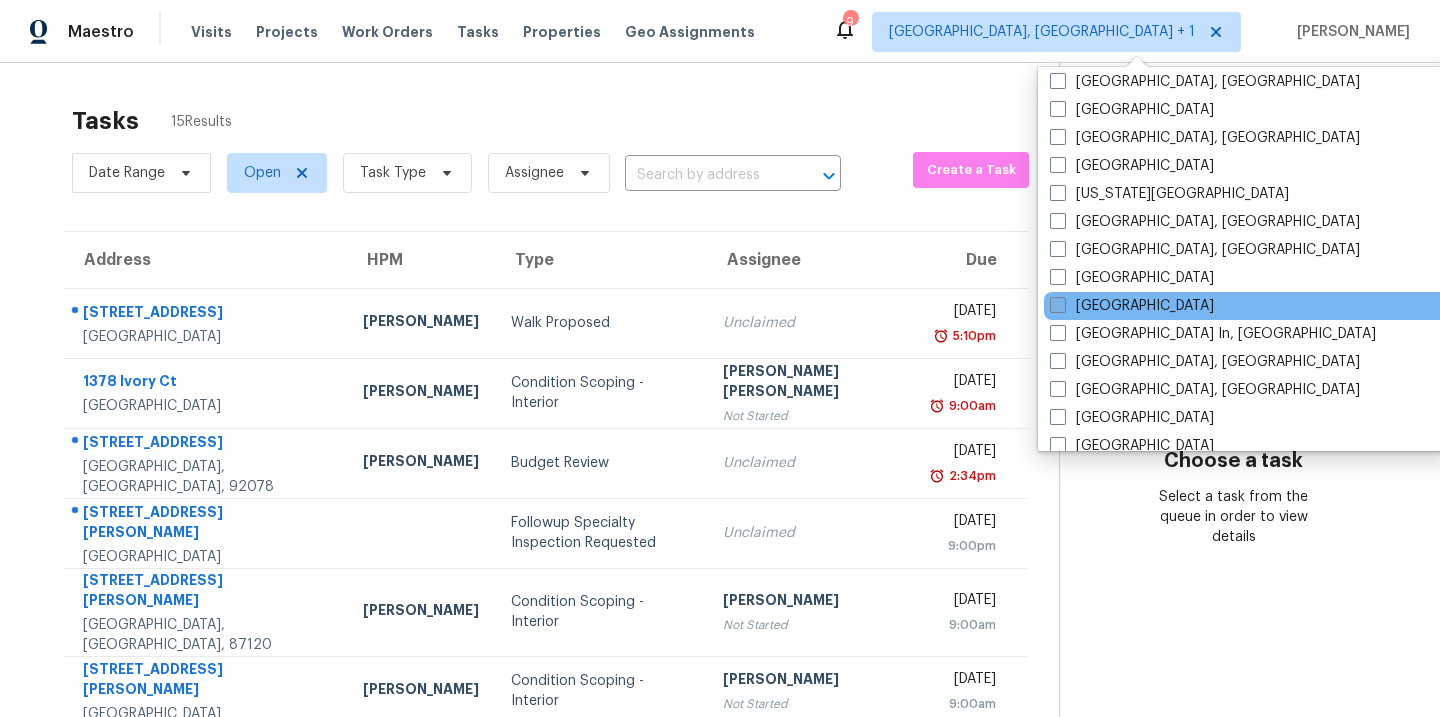 click at bounding box center (1058, 305) 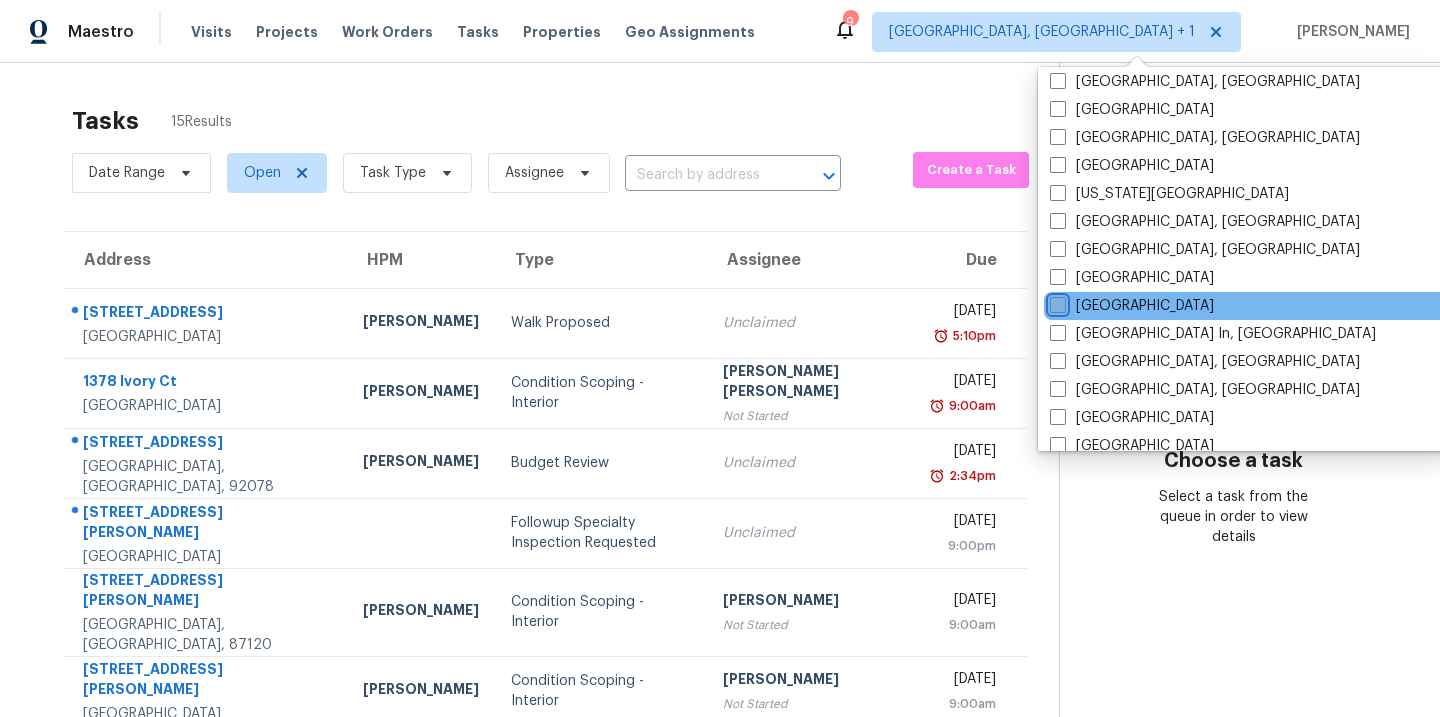 click on "Los Angeles" at bounding box center (1056, 302) 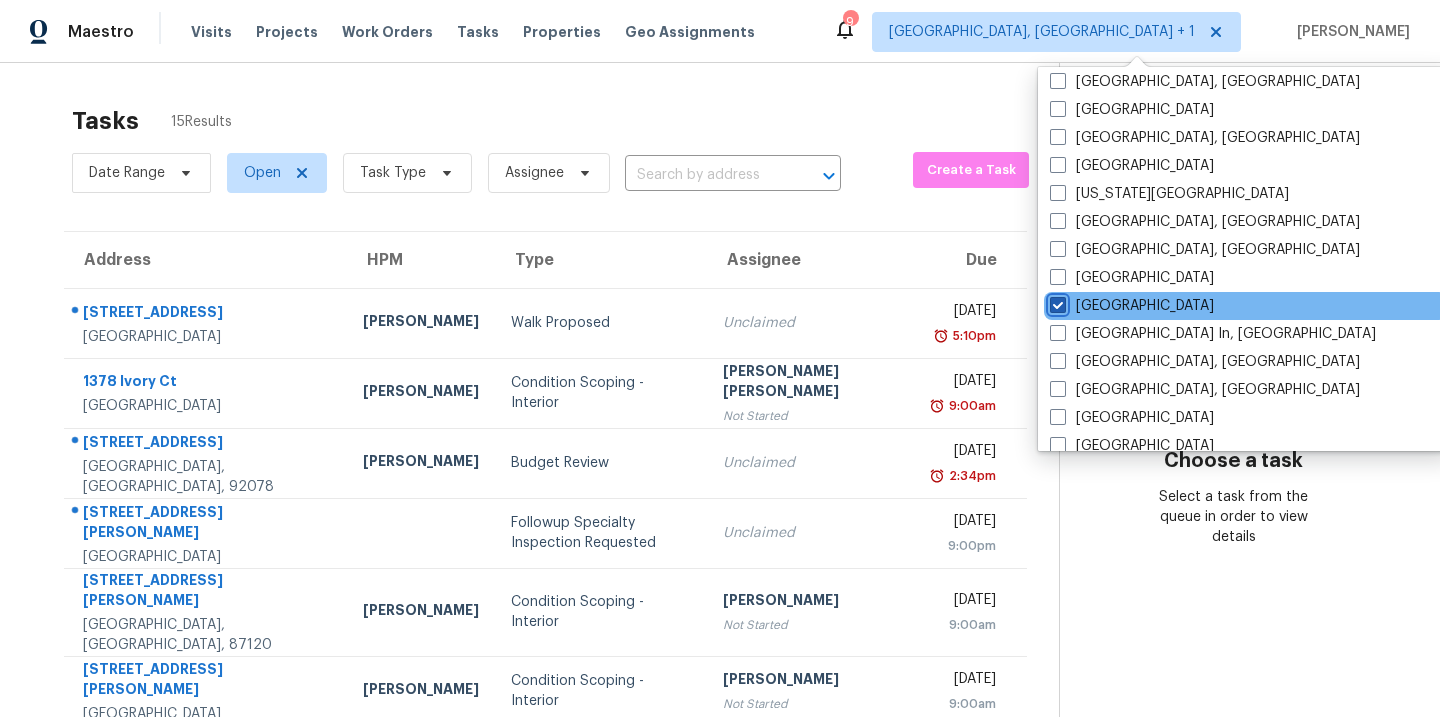 checkbox on "true" 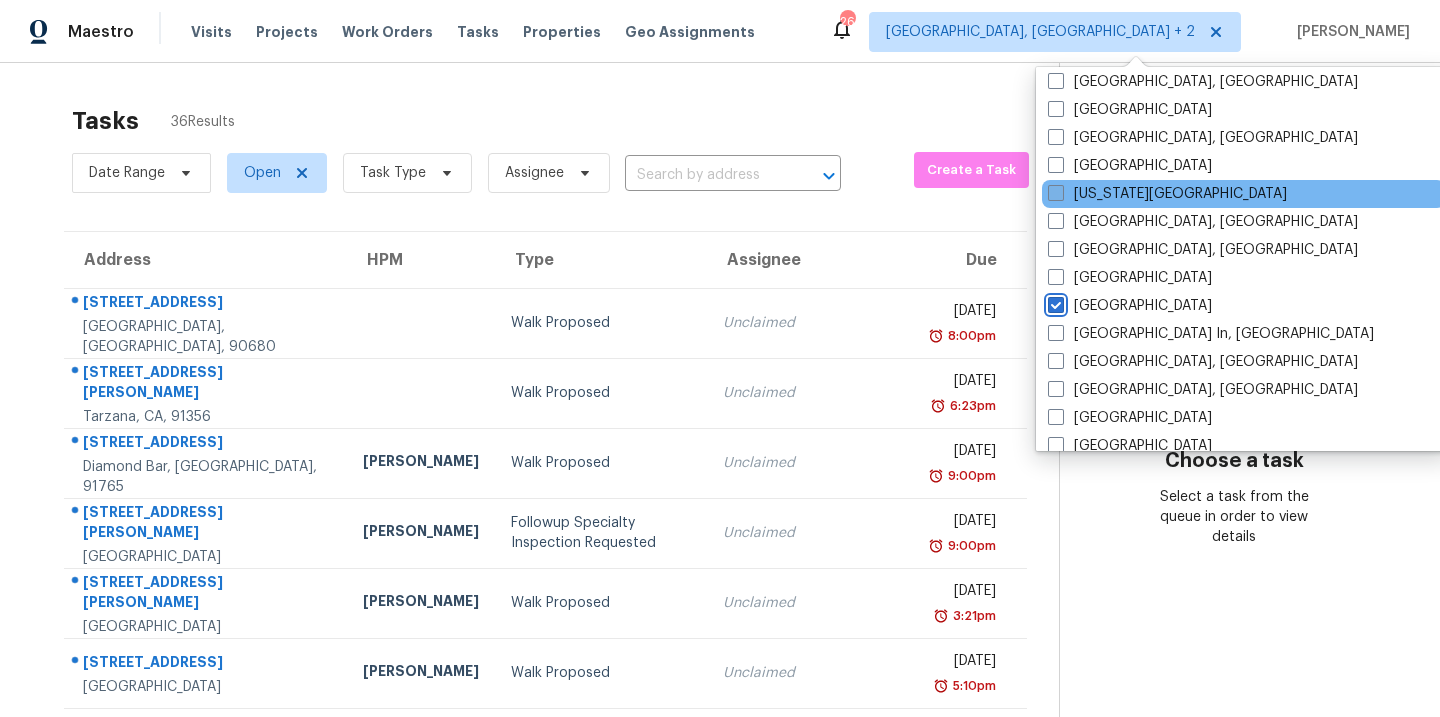 scroll, scrollTop: 0, scrollLeft: 0, axis: both 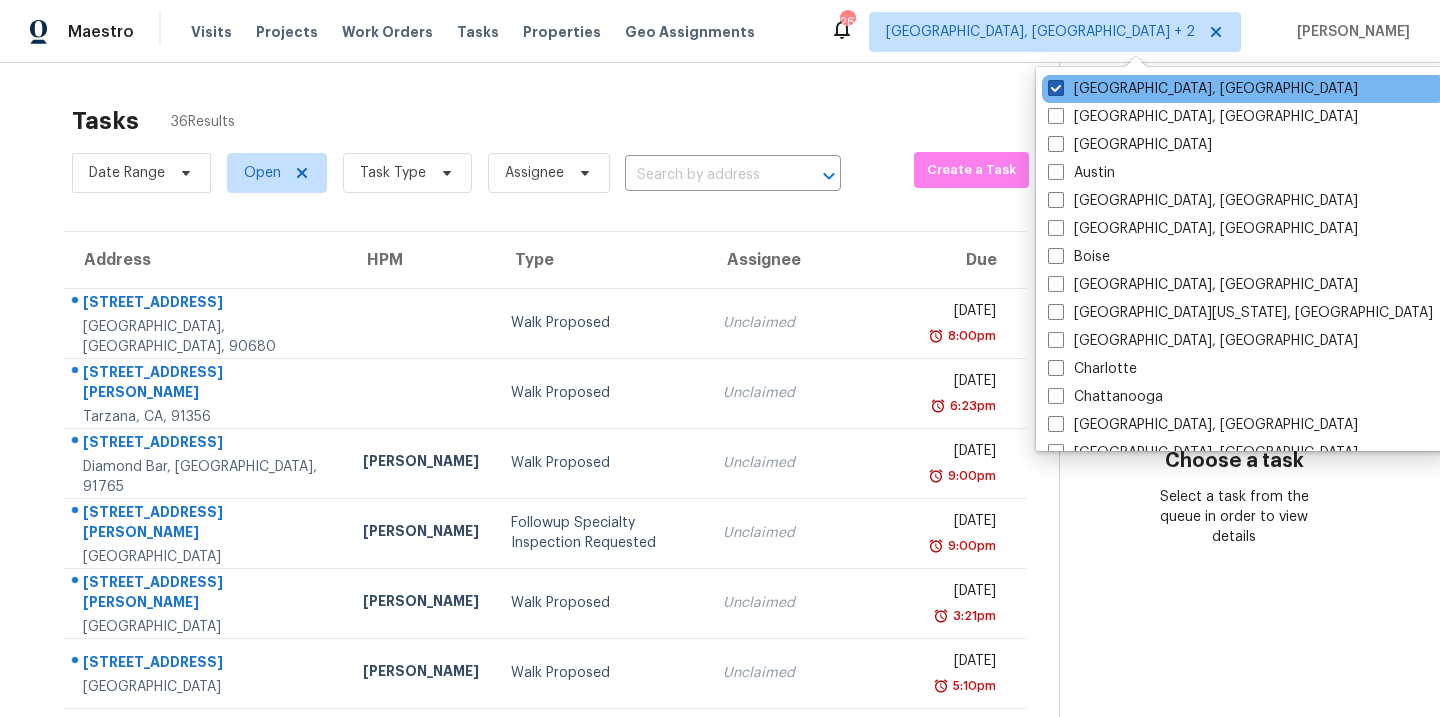click at bounding box center [1056, 88] 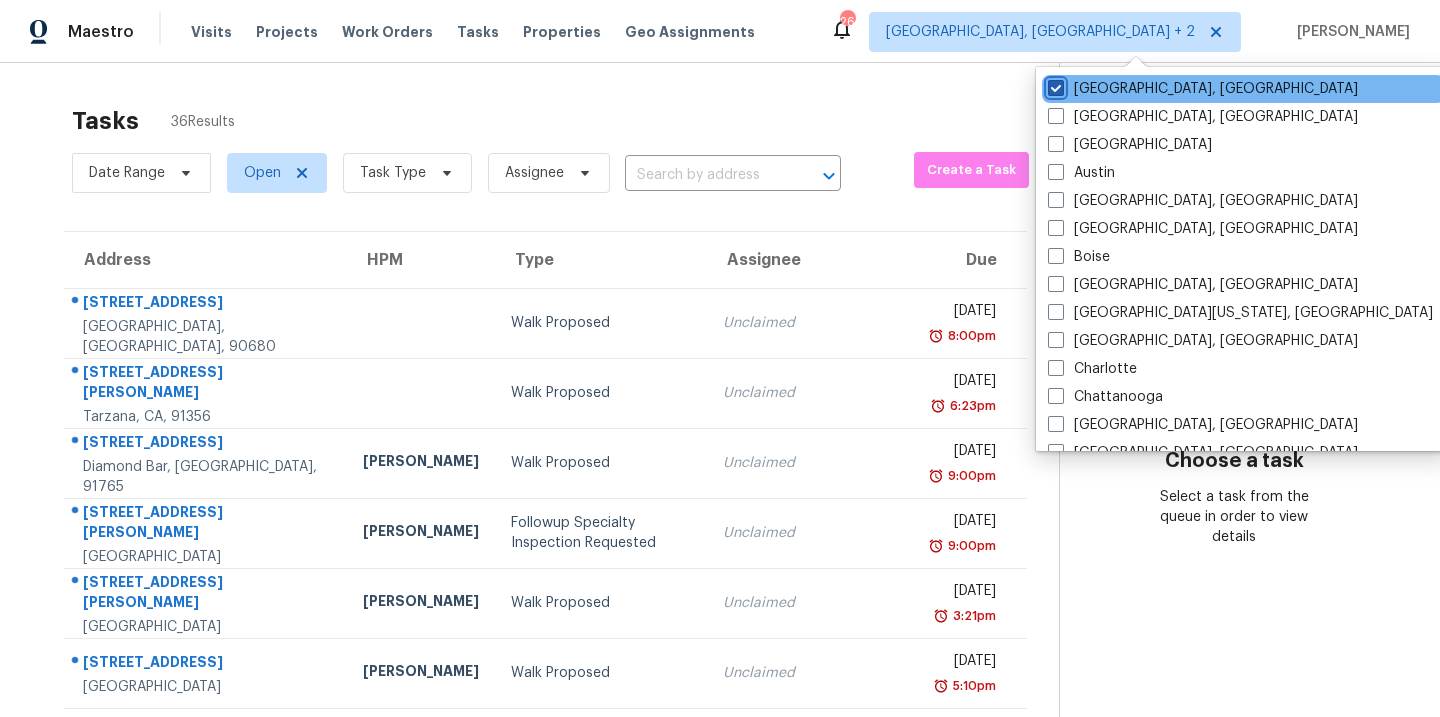 click on "Albuquerque, NM" at bounding box center (1054, 85) 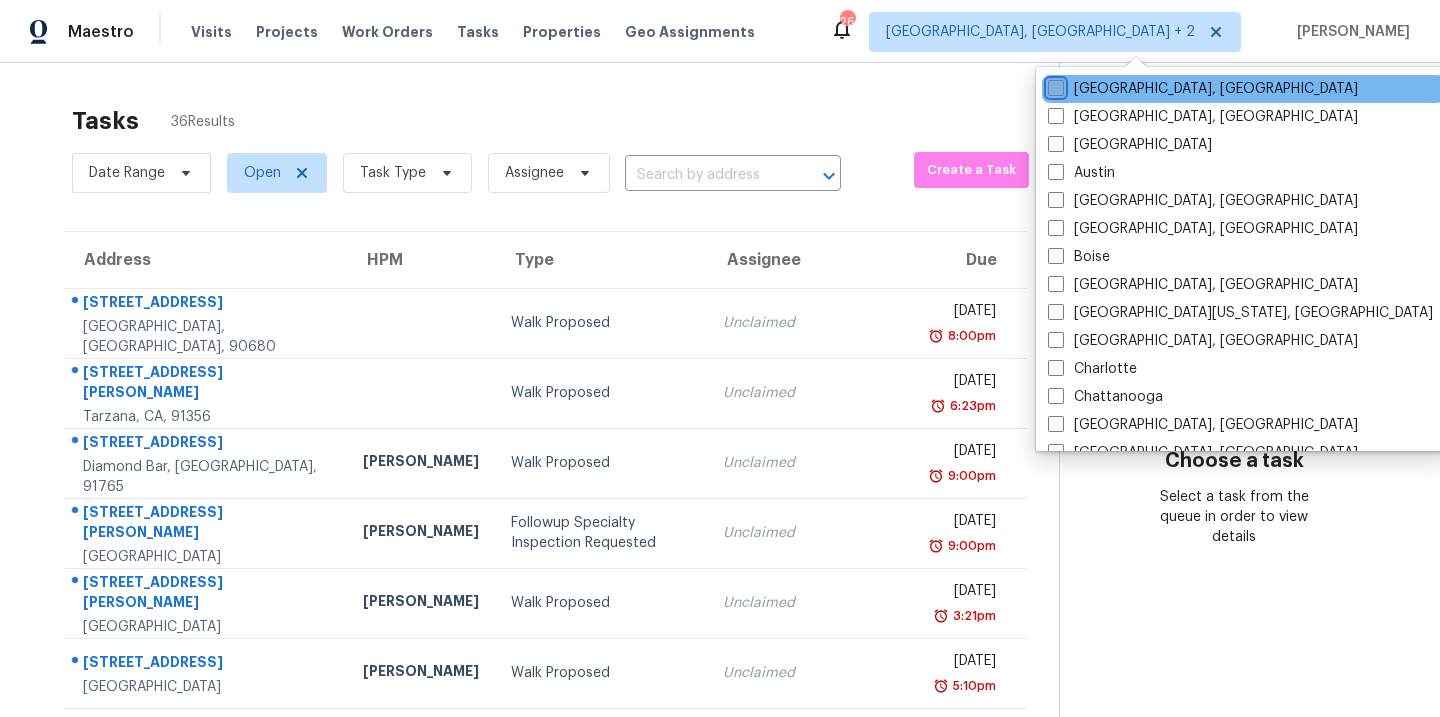 checkbox on "false" 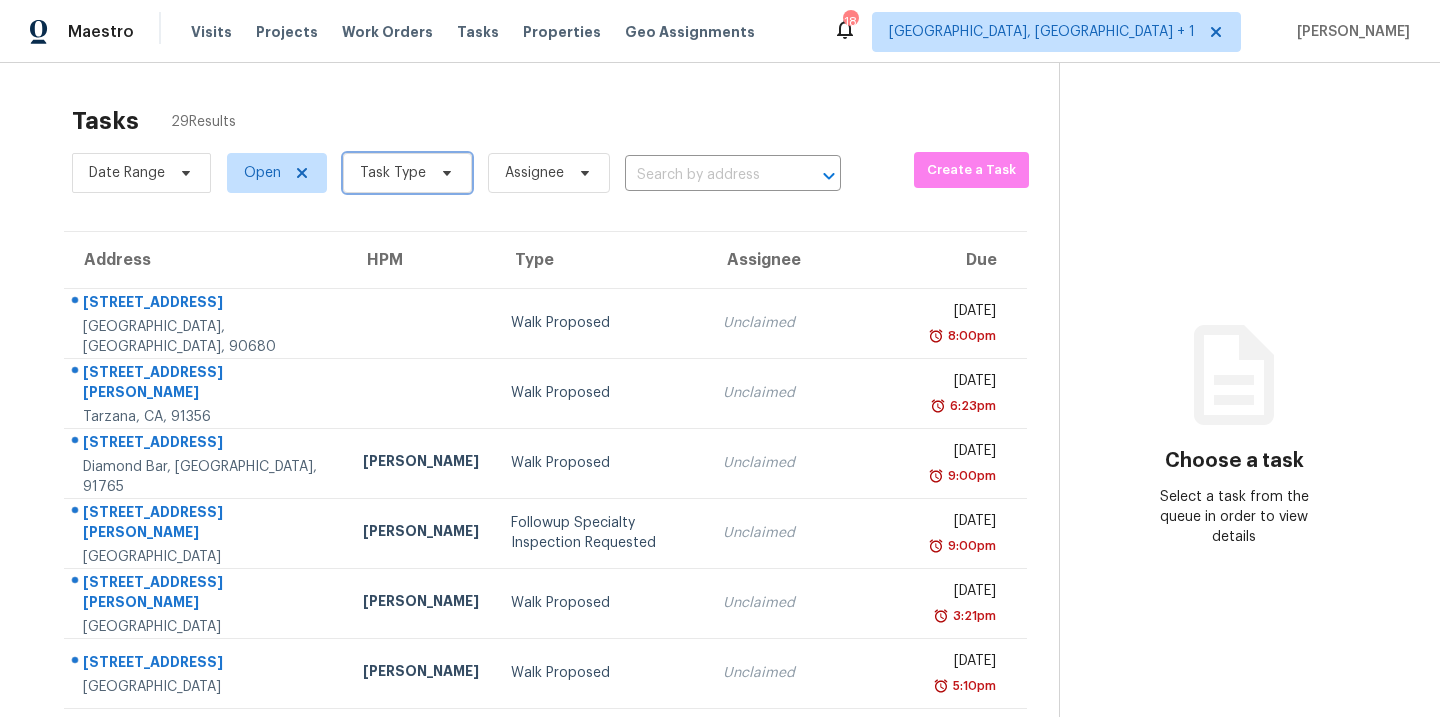 click on "Task Type" at bounding box center (393, 173) 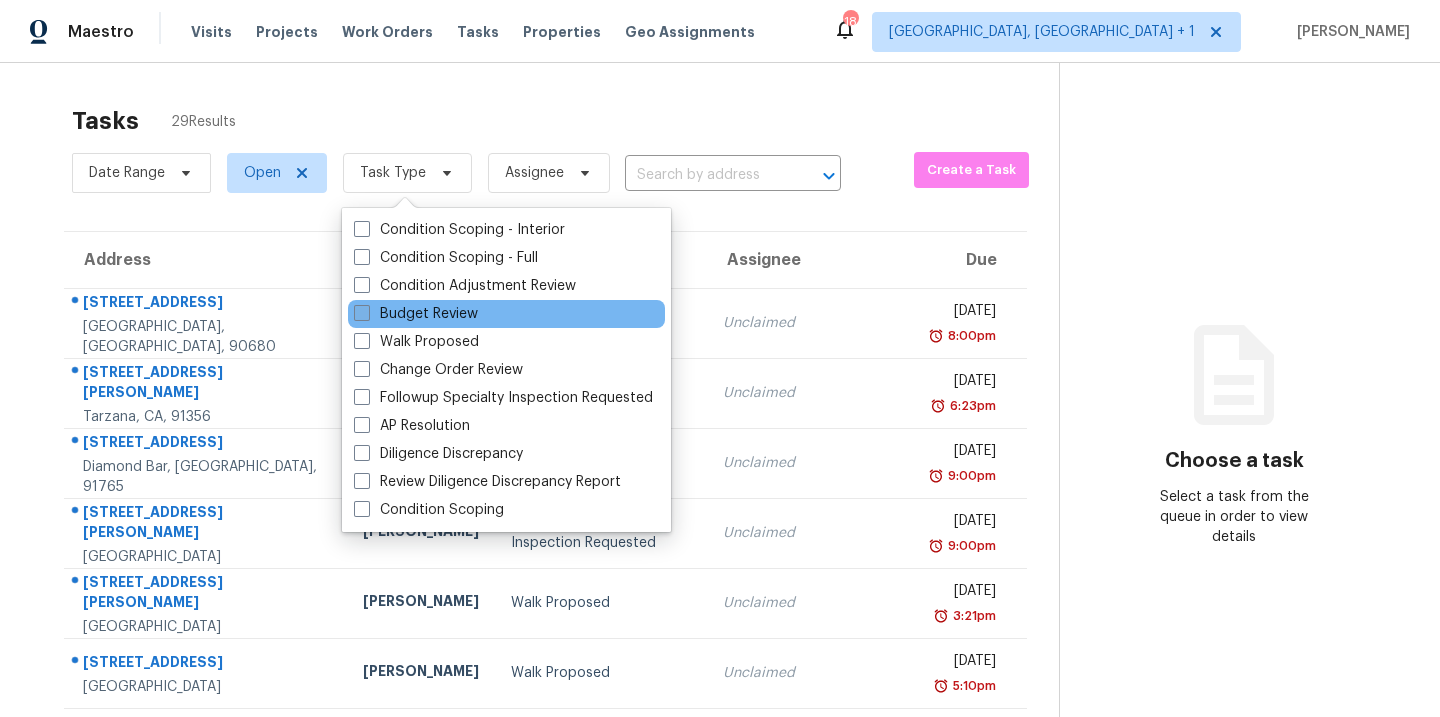 click at bounding box center [362, 313] 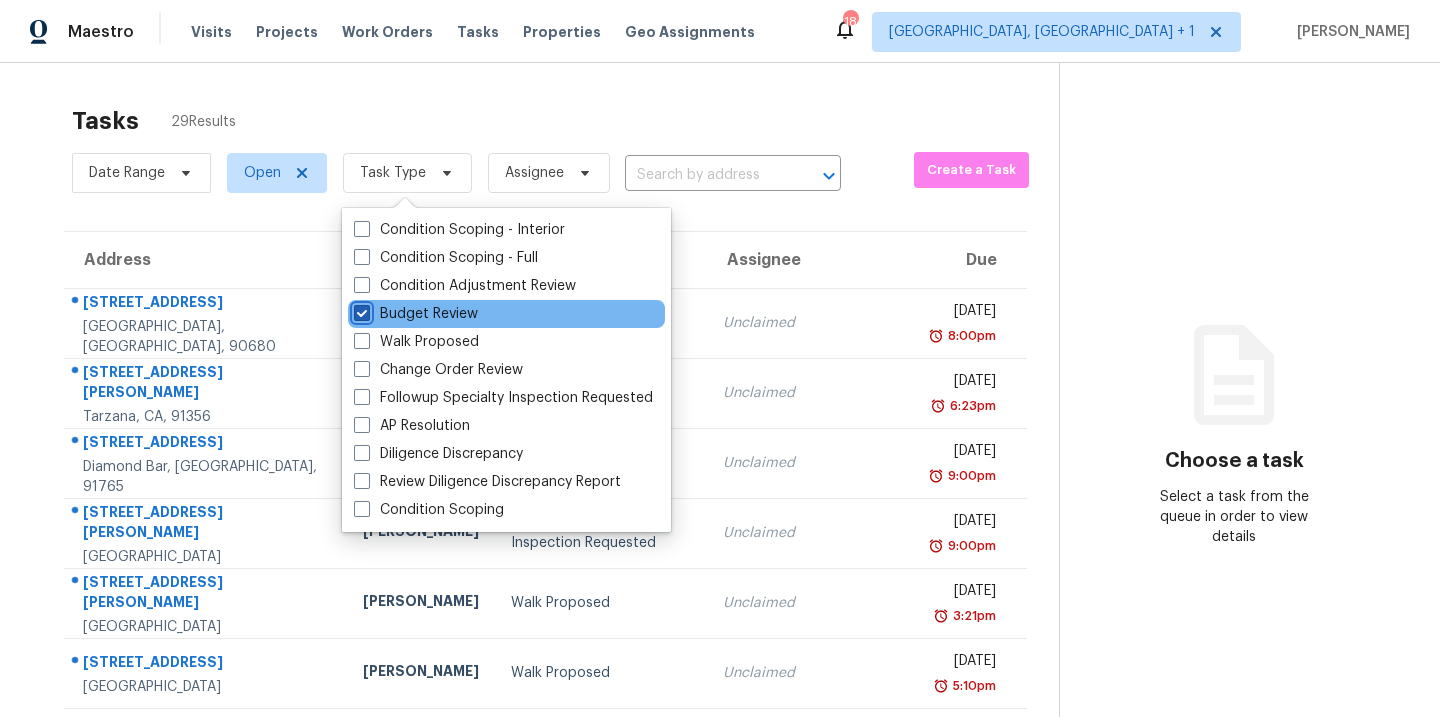 checkbox on "true" 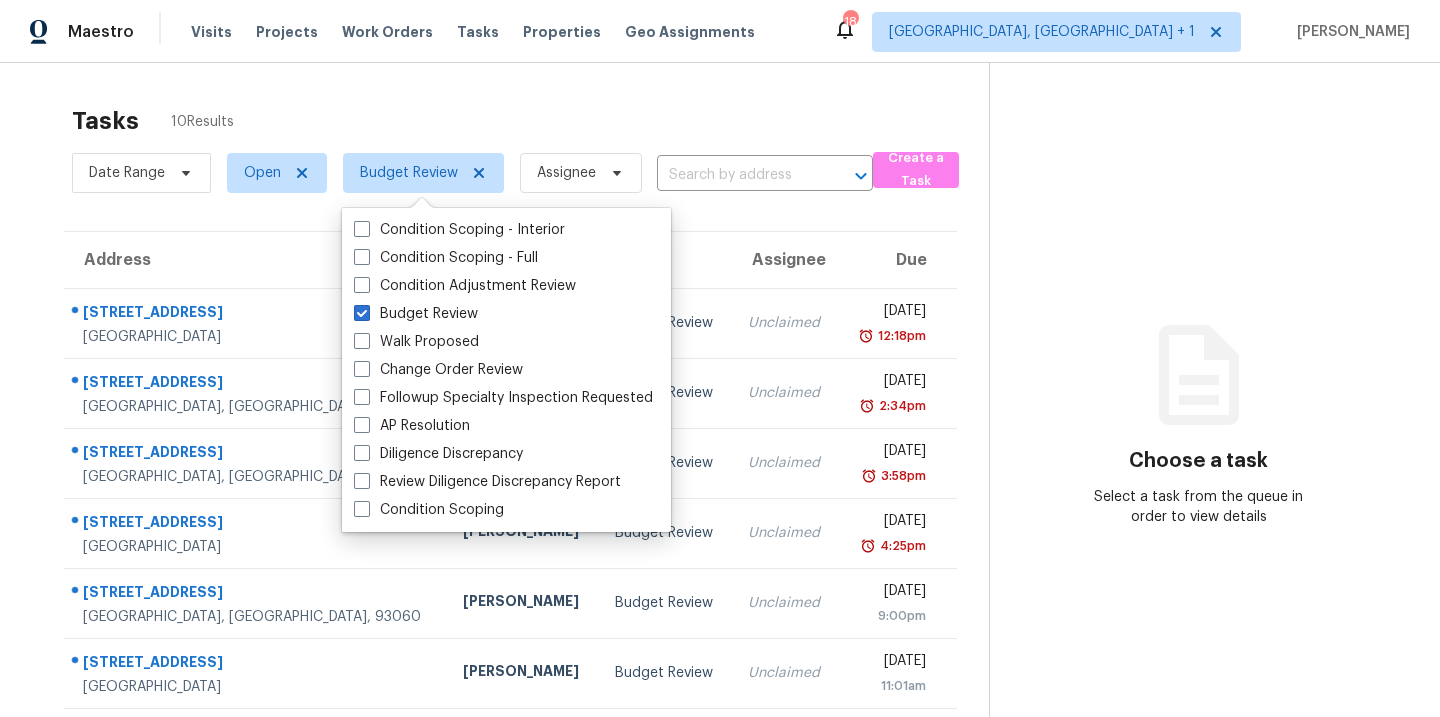 click on "Tasks 10  Results Date Range Open Budget Review Assignee ​ Create a Task Address HPM Type Assignee Due 1566 Pine Ave Apt 202A Long Beach, CA, 90813 Daniel Fomenko Budget Review Unclaimed Fri, Jul 11th 2025 12:18pm 1144 San Julian Dr   San Marcos, CA, 92078 Kaden Peterson Budget Review Unclaimed Fri, Jul 11th 2025 2:34pm 4865 Orchard St   Montclair, CA, 91763 Daniel Fomenko Budget Review Unclaimed Fri, Jul 11th 2025 3:58pm 32106 Beachview Ln   Westlake Village, CA, 91361 Luis Pedro Ocampo Alvizuris Budget Review Unclaimed Fri, Jul 11th 2025 4:25pm 1206 Grant Line St   Santa Paula, CA, 93060 Luis Pedro Ocampo Alvizuris Budget Review Unclaimed Fri, Jul 11th 2025 9:00pm 15637 Los Altos Dr   Hacienda Heights, CA, 91745 Daniel Fomenko Budget Review Unclaimed Mon, Jul 14th 2025 11:01am 43413 30th St W Unit 3 Lancaster, CA, 93536 Frank Santellanes Budget Review Unclaimed Mon, Jul 14th 2025 3:37pm 3602 Mount Acadia Blvd   San Diego, CA, 92111 Kaden Peterson Budget Review Unclaimed Mon, Jul 14th 2025 4:17pm Unclaimed" at bounding box center [720, 534] 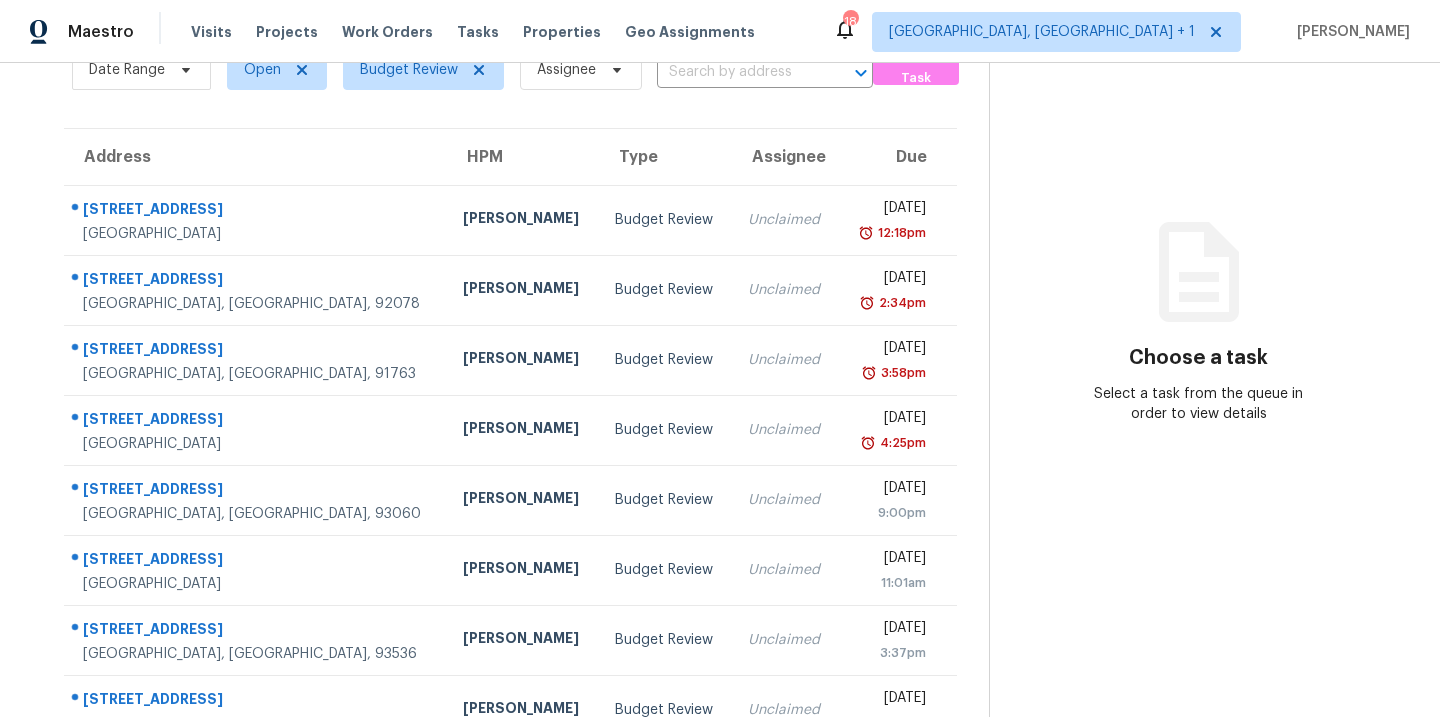 scroll, scrollTop: 0, scrollLeft: 0, axis: both 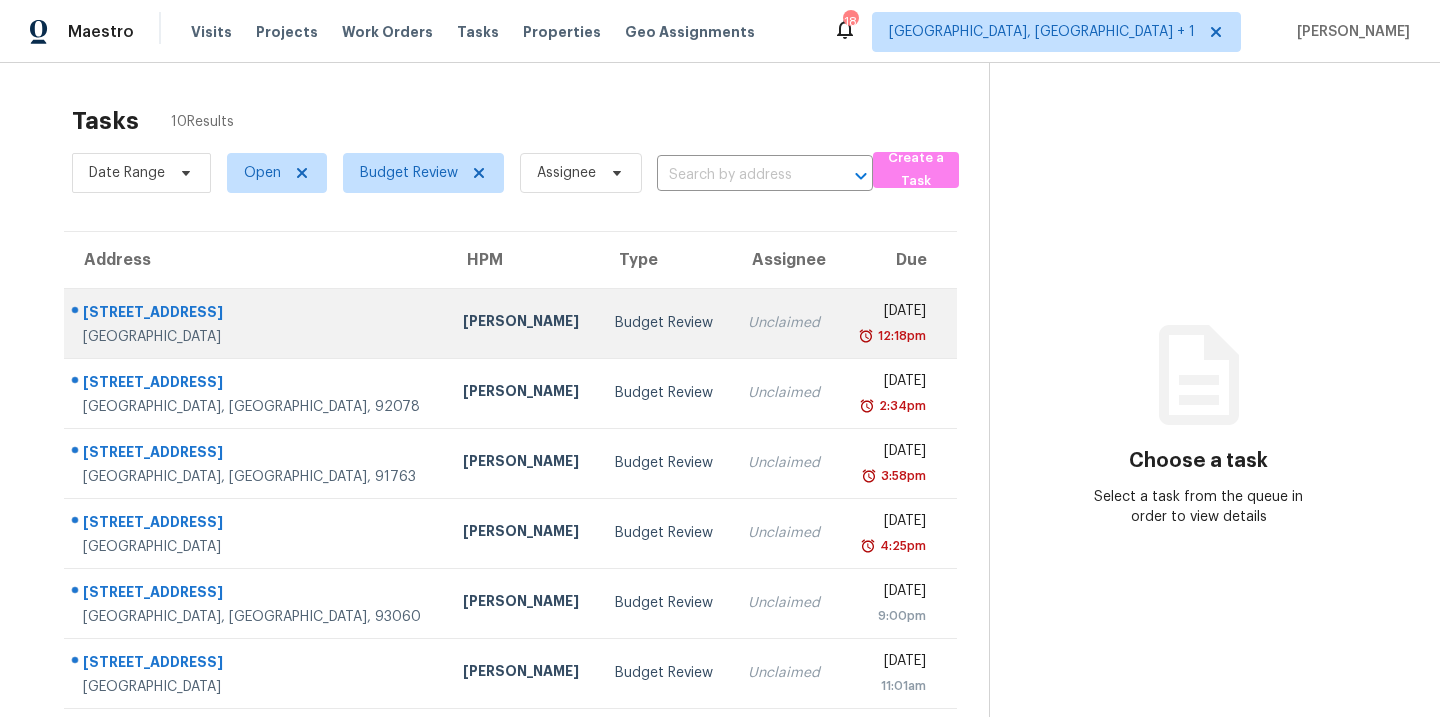 click on "Budget Review" at bounding box center (665, 323) 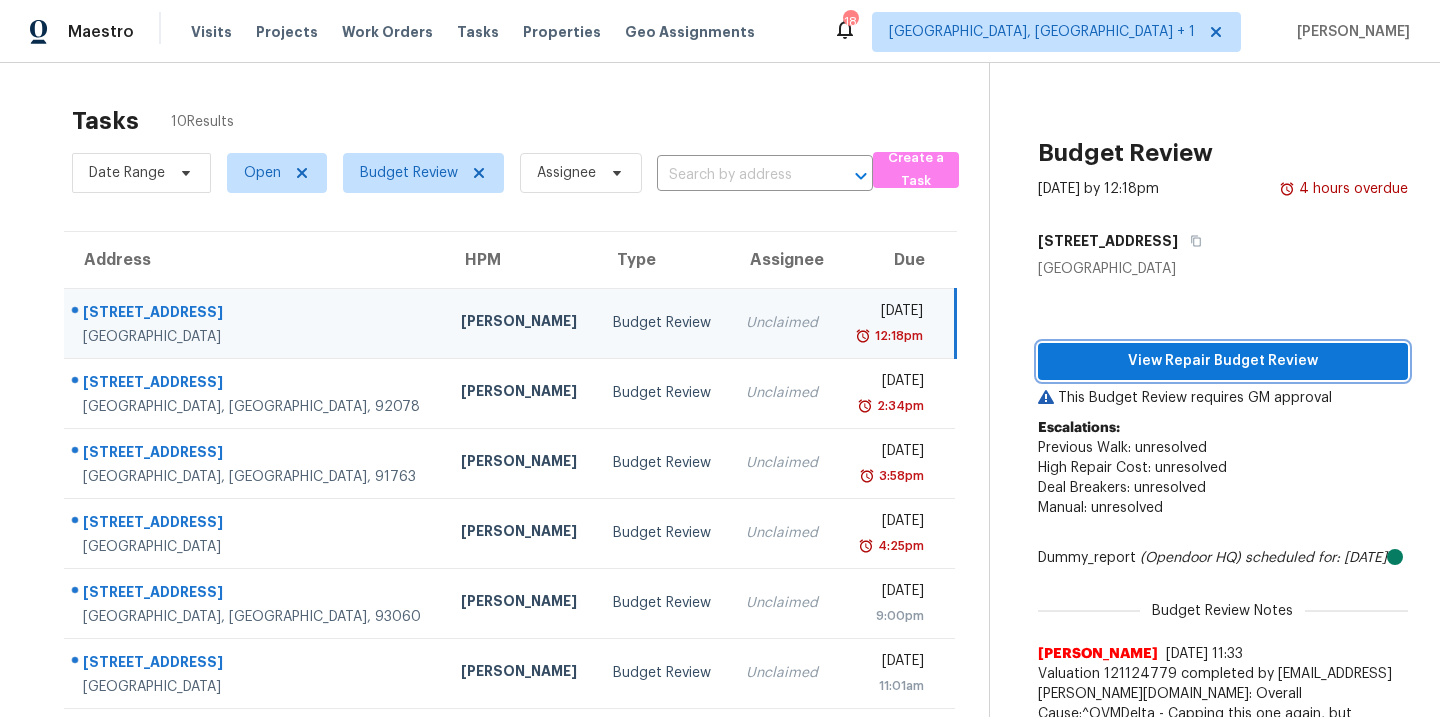 drag, startPoint x: 1157, startPoint y: 363, endPoint x: 1157, endPoint y: 301, distance: 62 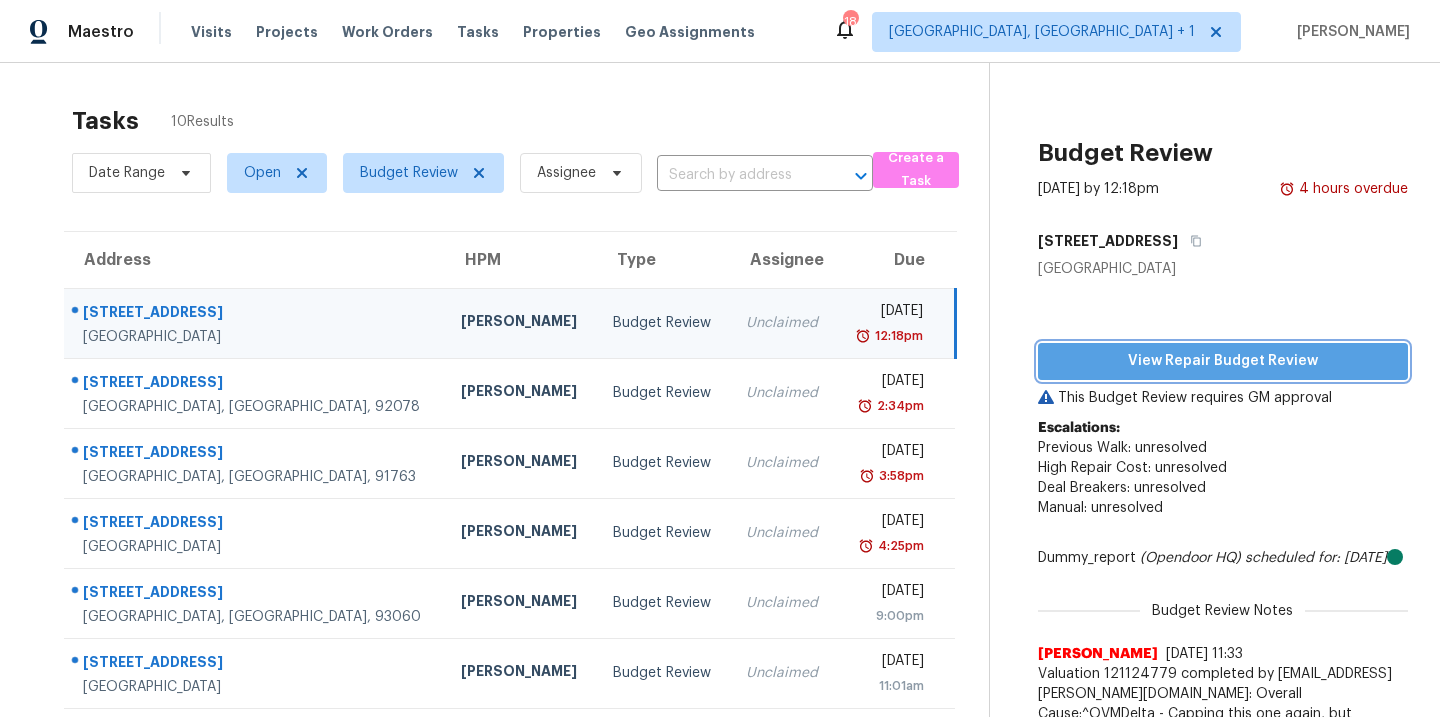 click on "View Repair Budget Review" at bounding box center [1223, 361] 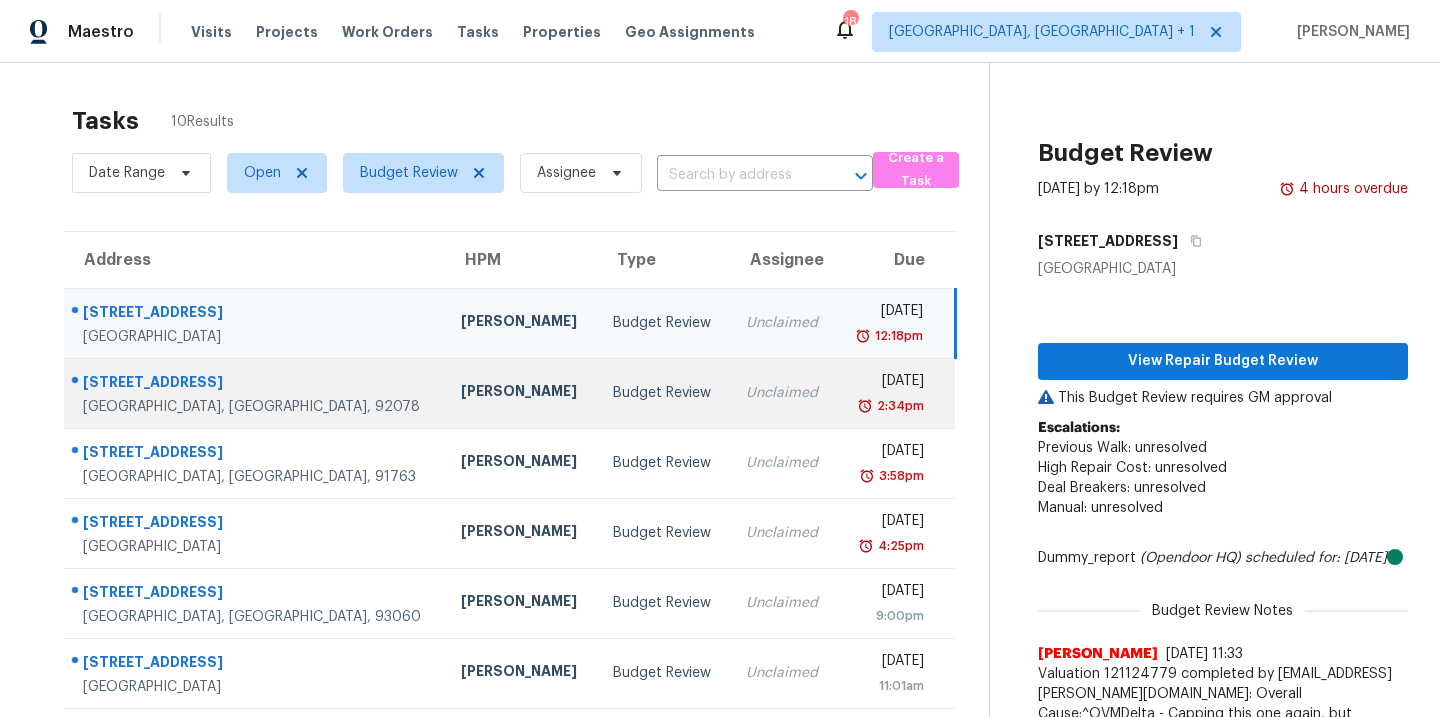 click on "[PERSON_NAME]" at bounding box center (520, 393) 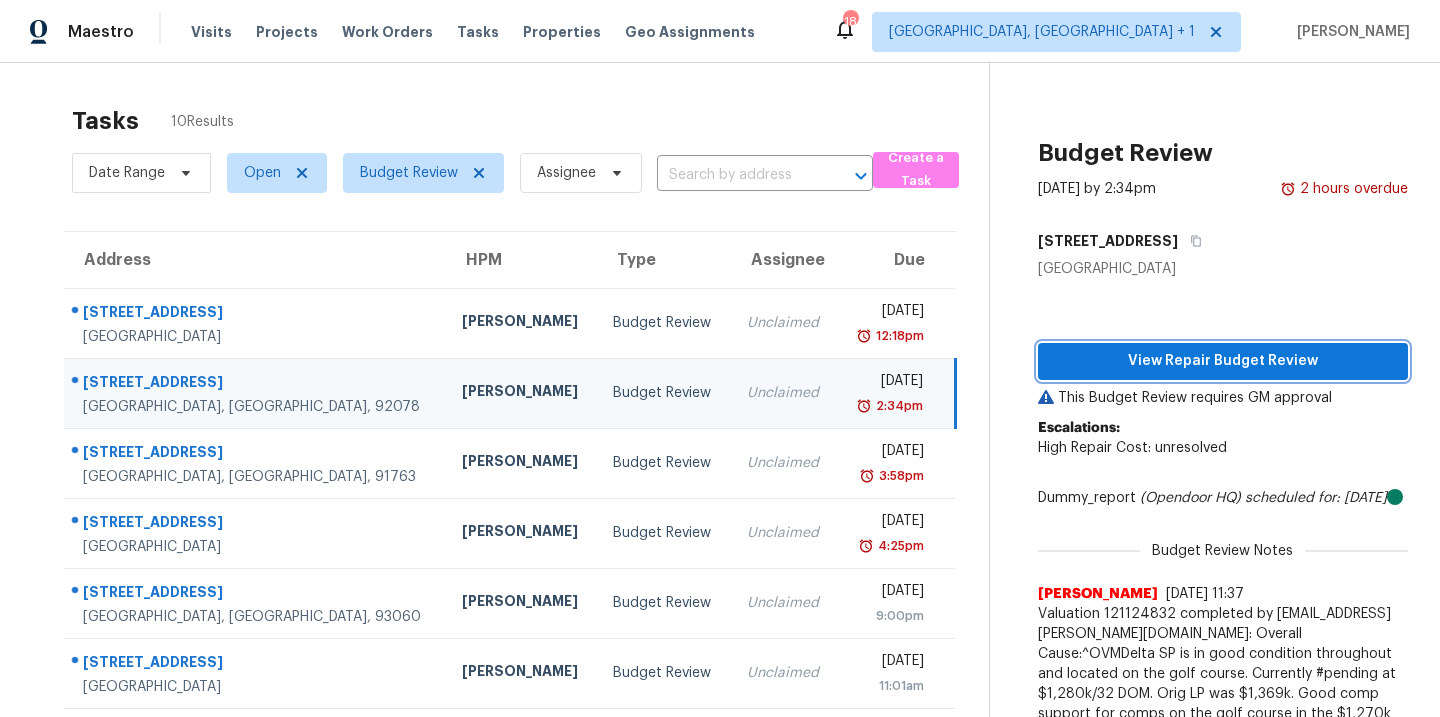 click on "View Repair Budget Review" at bounding box center (1223, 361) 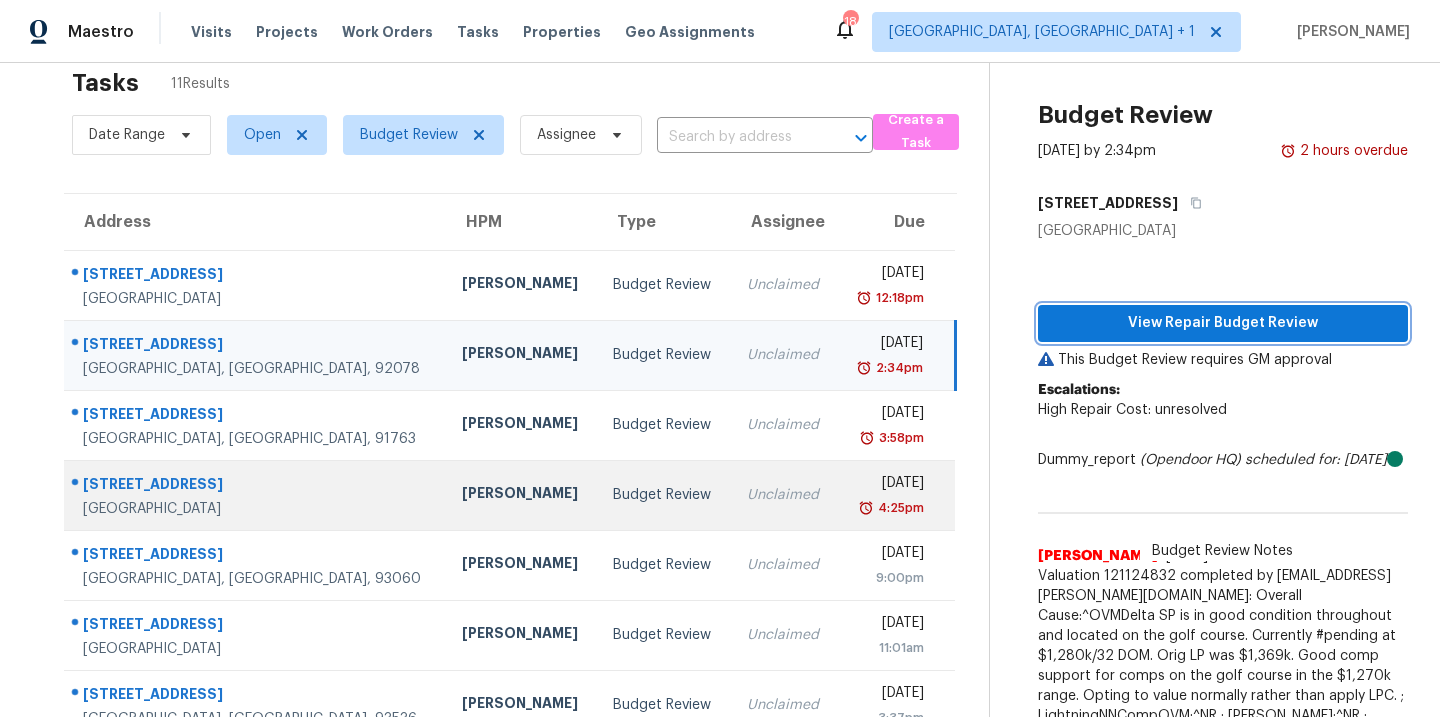 scroll, scrollTop: 36, scrollLeft: 0, axis: vertical 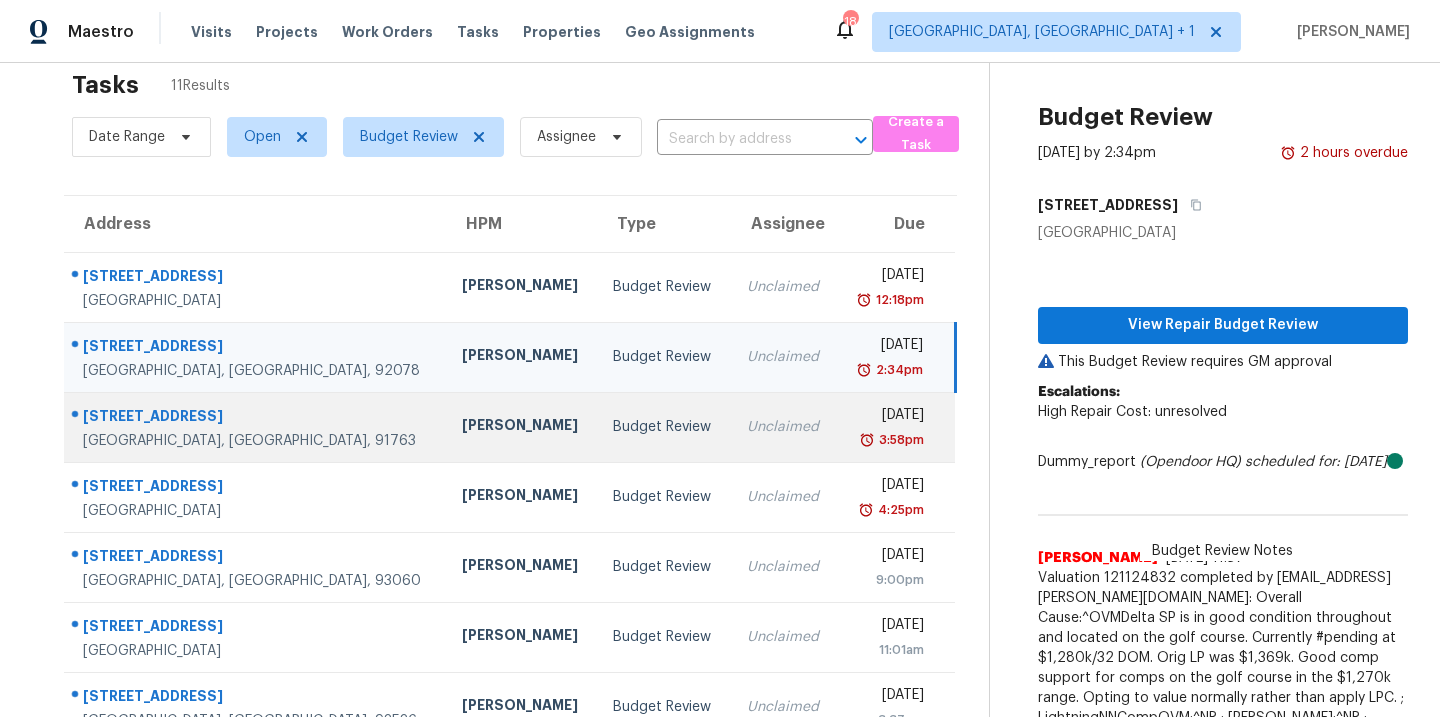 click on "Budget Review" at bounding box center [663, 427] 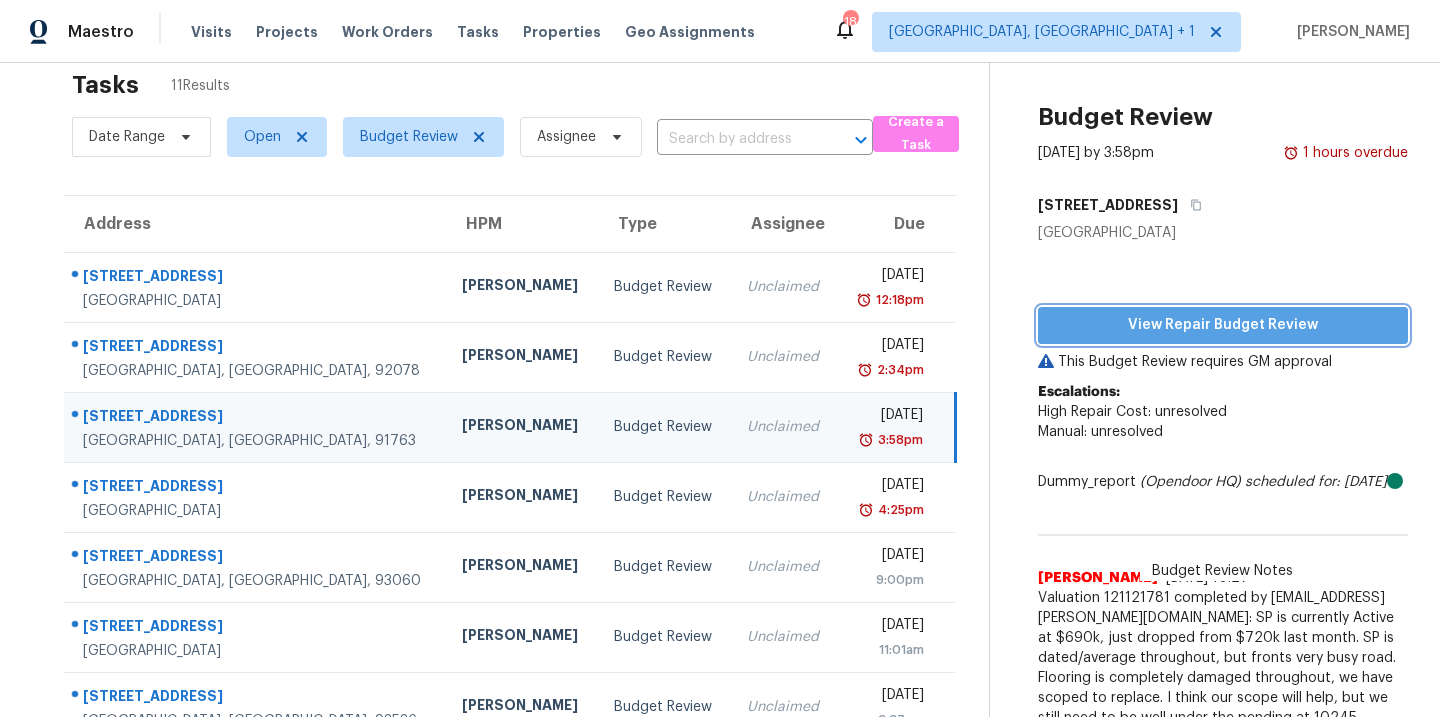 click on "View Repair Budget Review" at bounding box center [1223, 325] 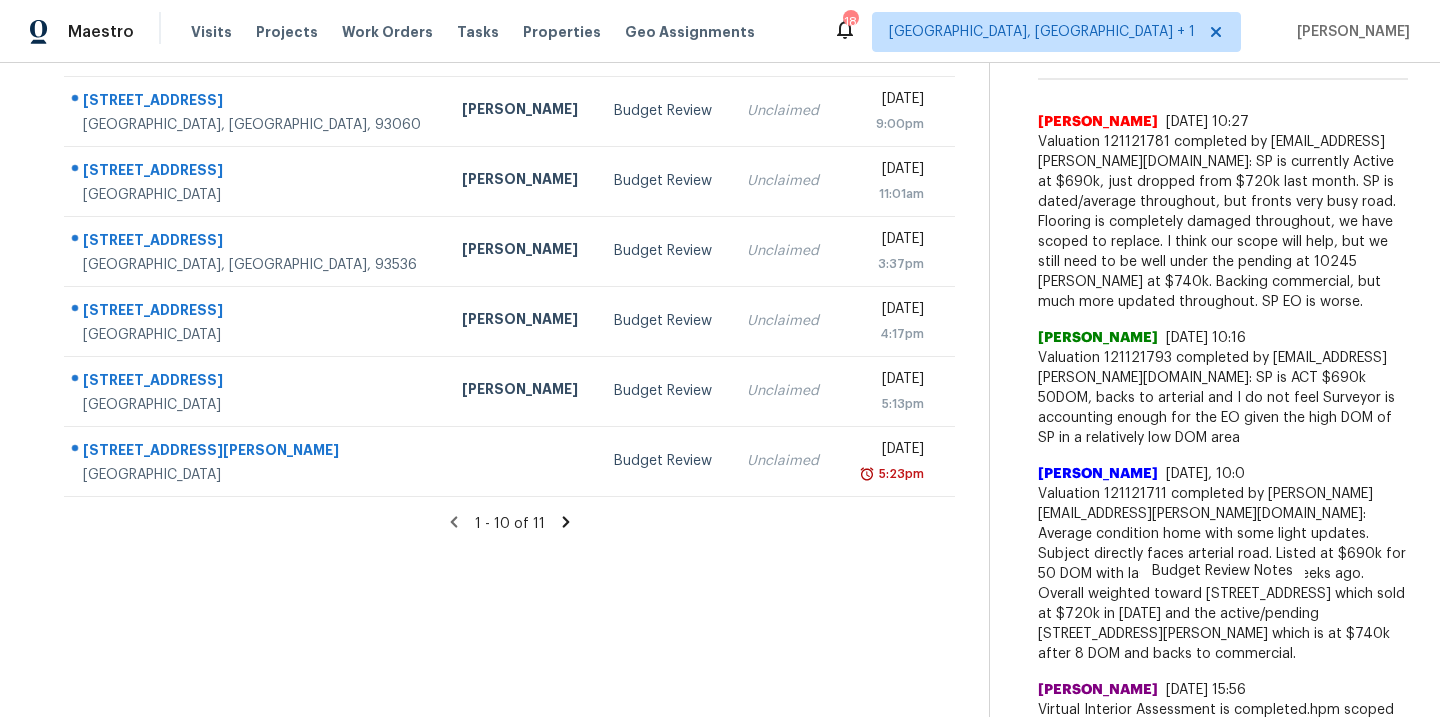 scroll, scrollTop: 493, scrollLeft: 0, axis: vertical 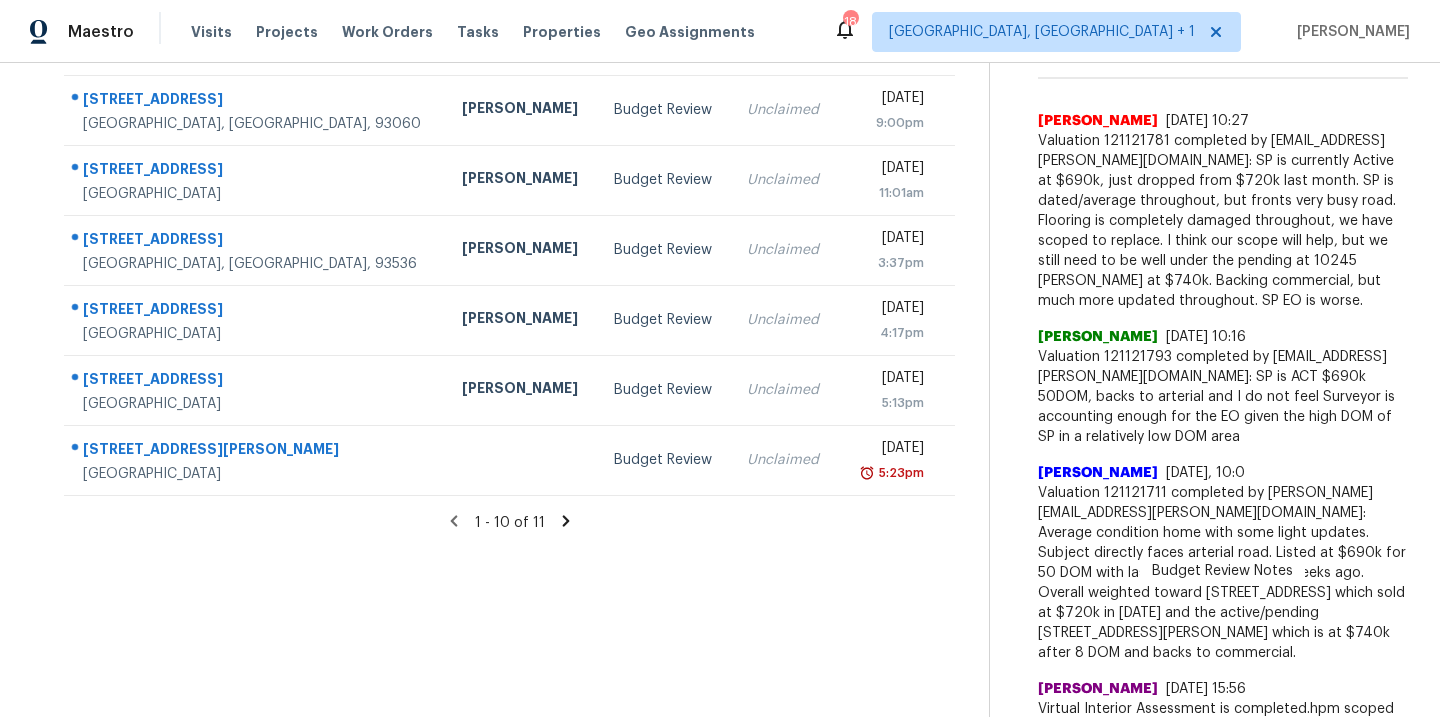 click 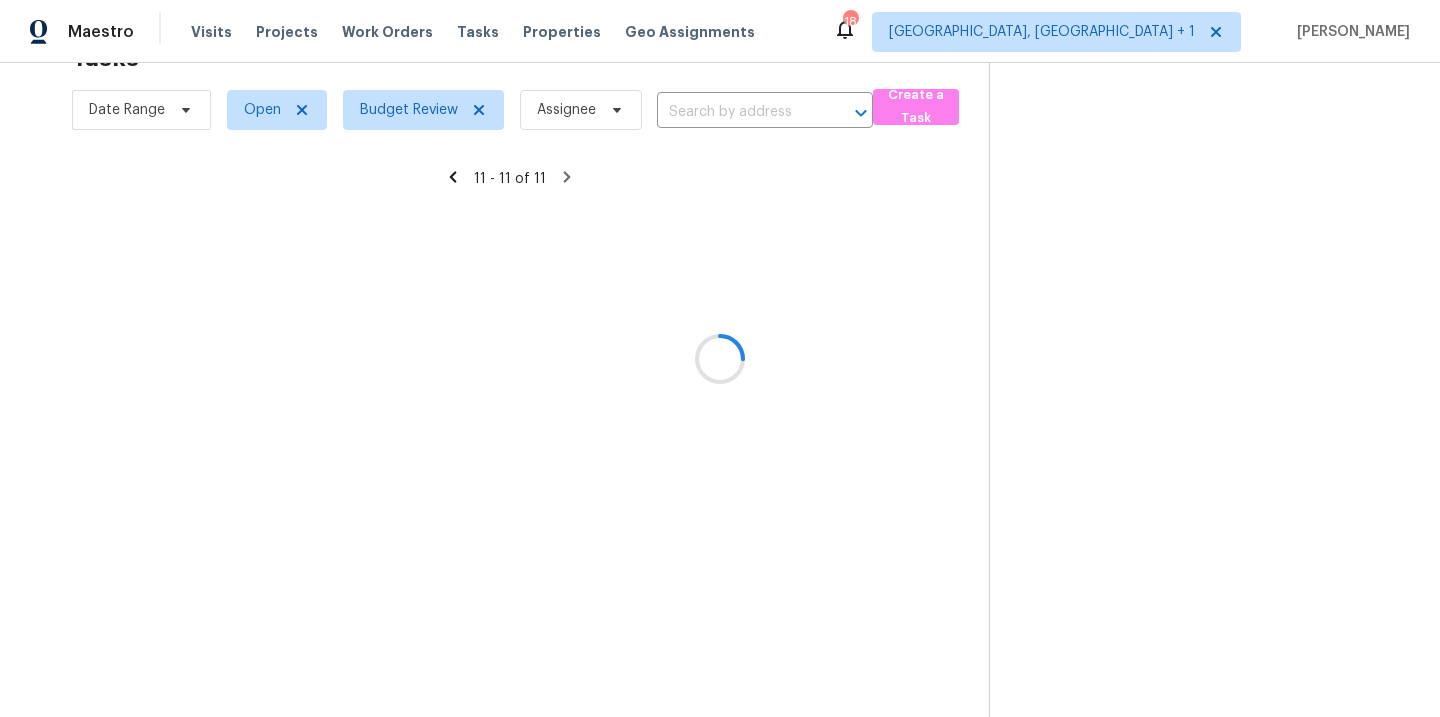 scroll, scrollTop: 63, scrollLeft: 0, axis: vertical 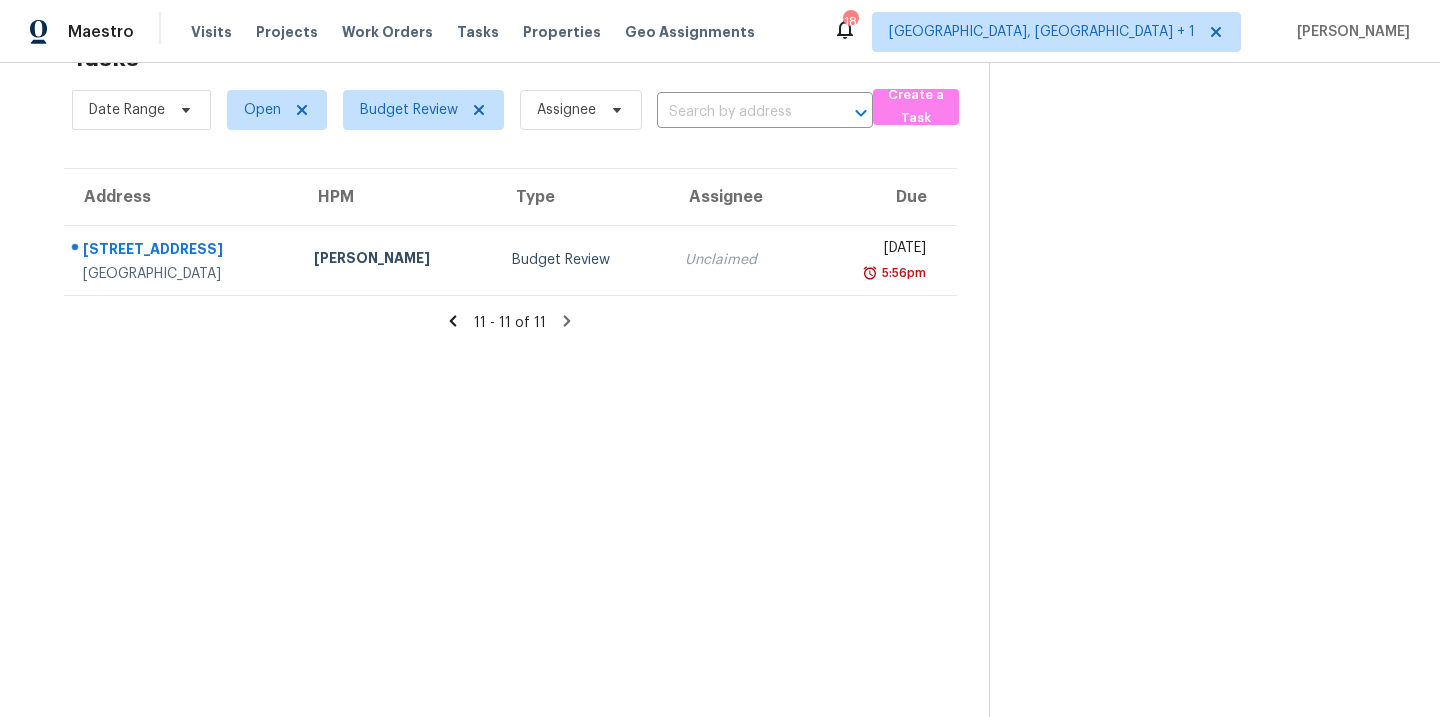 click 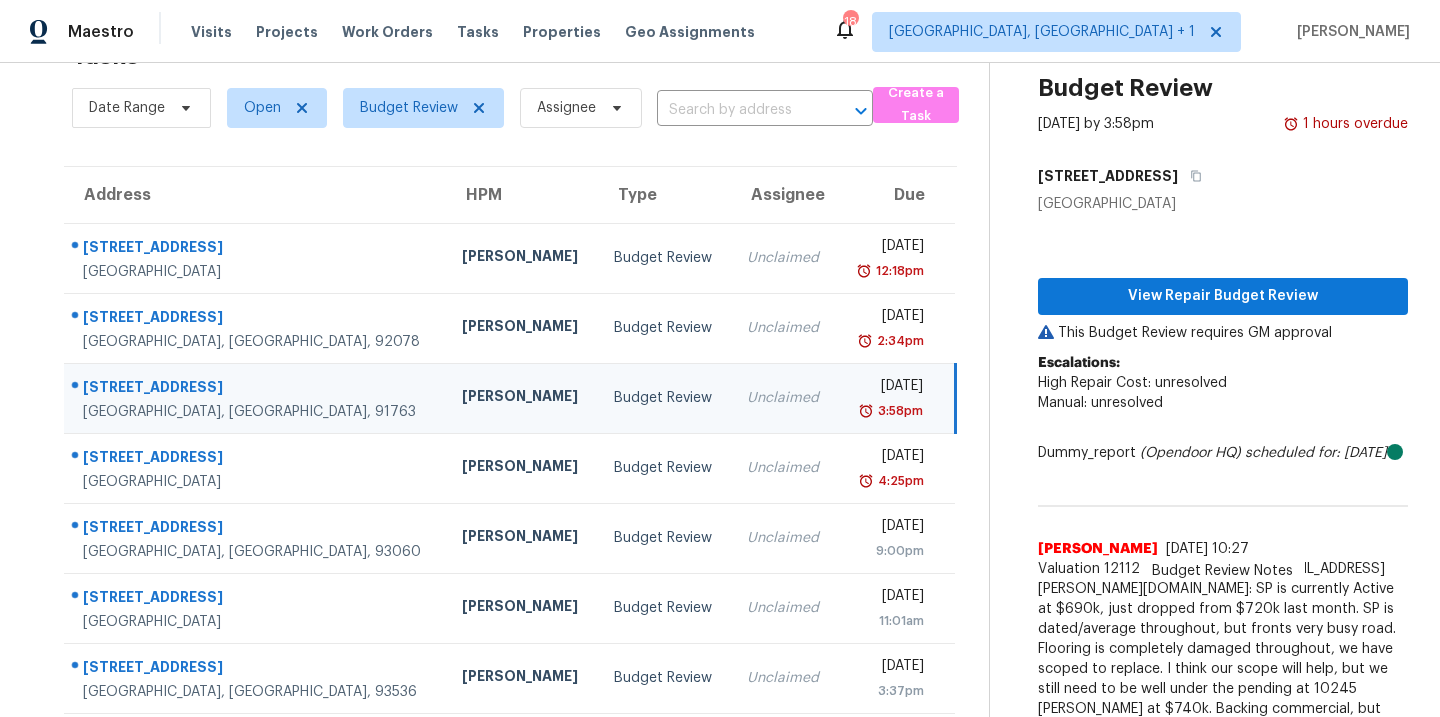 scroll, scrollTop: 70, scrollLeft: 0, axis: vertical 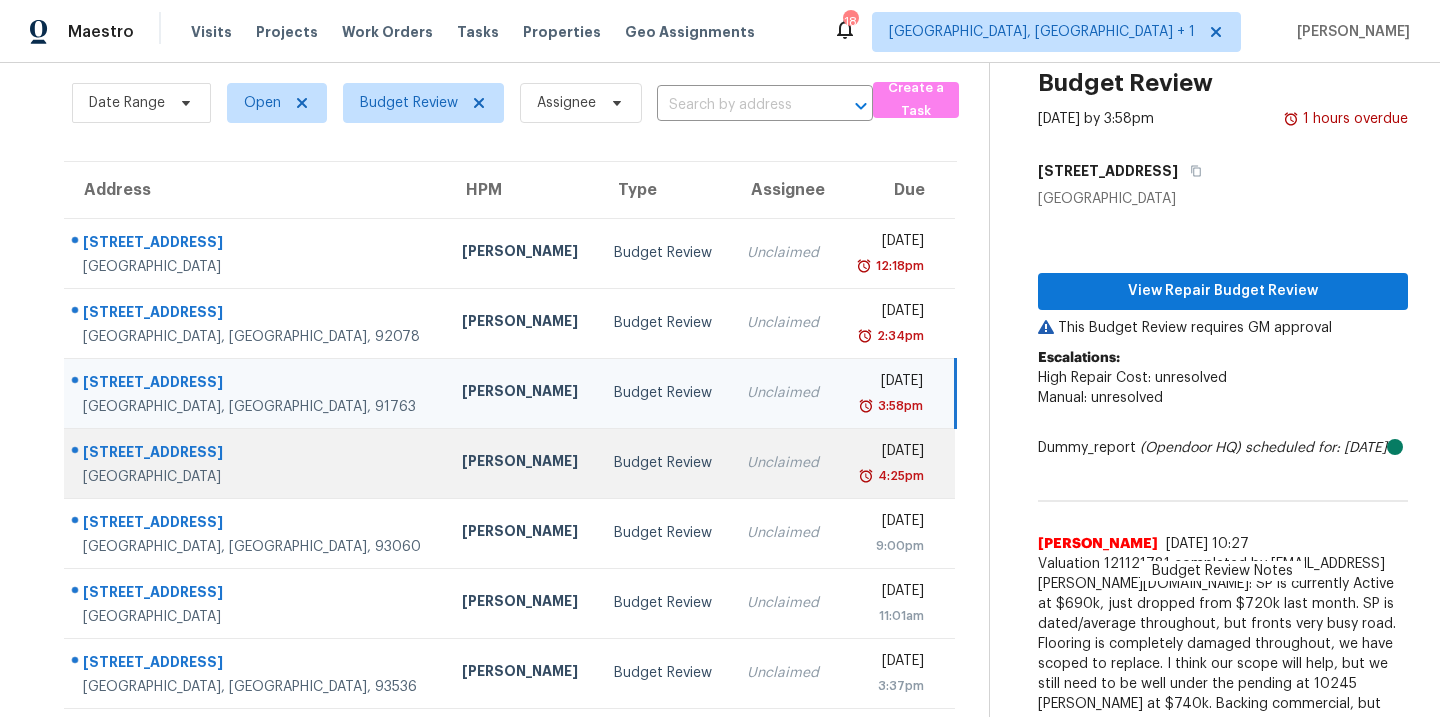 click on "Budget Review" at bounding box center [664, 463] 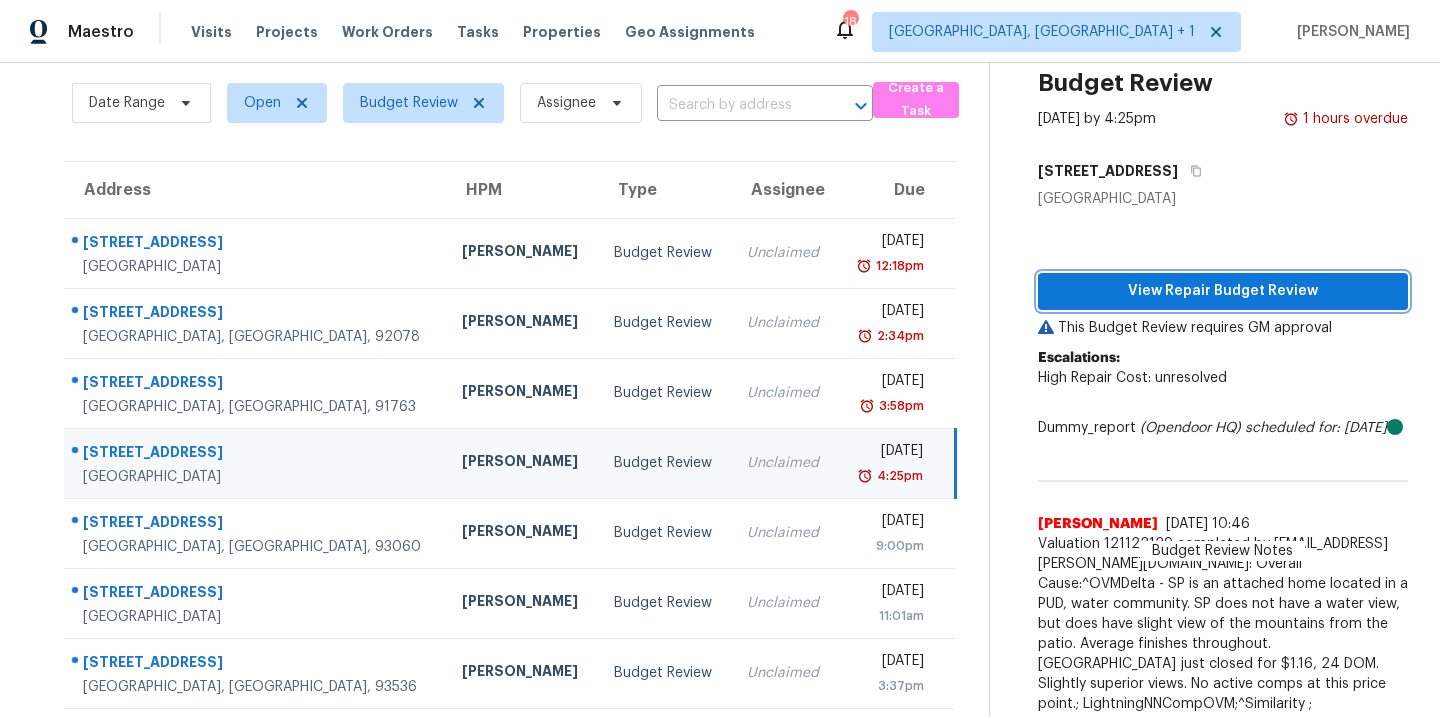 click on "View Repair Budget Review" at bounding box center [1223, 291] 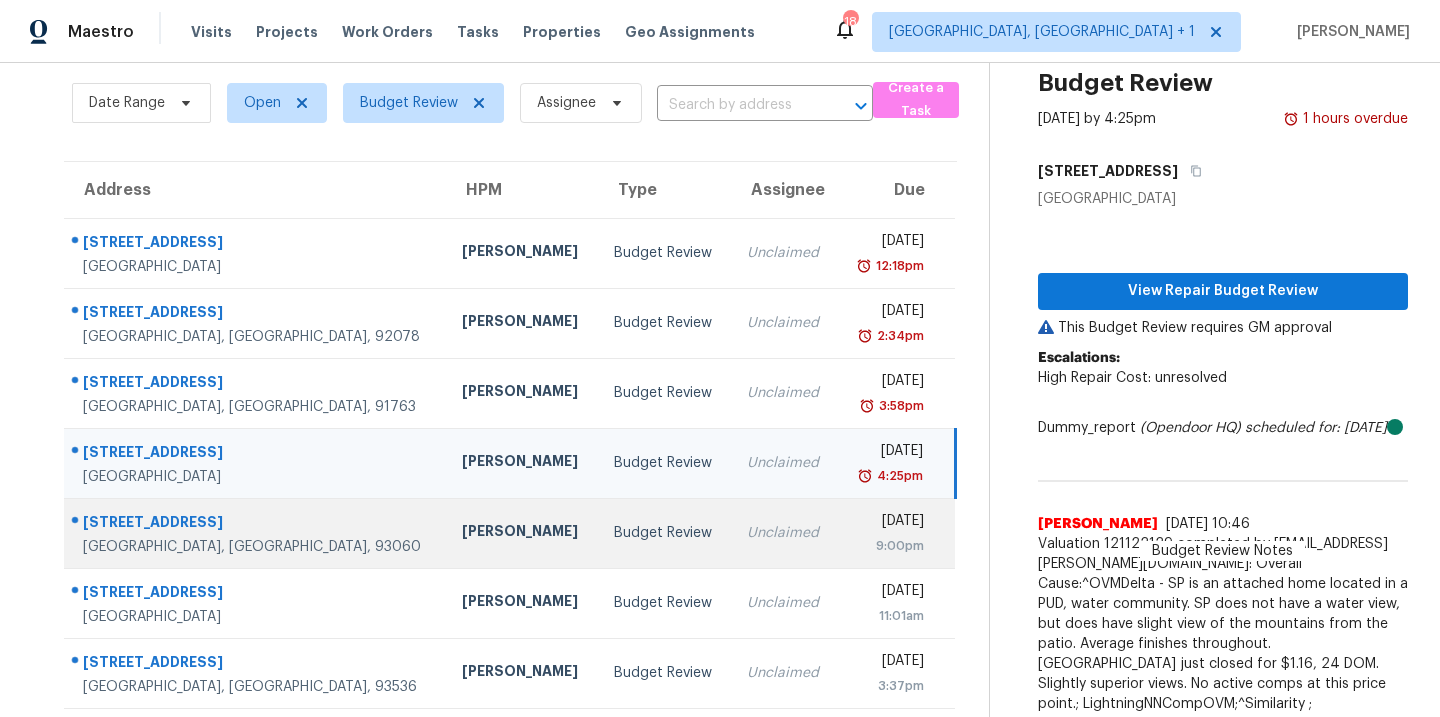 click on "Unclaimed" at bounding box center [784, 533] 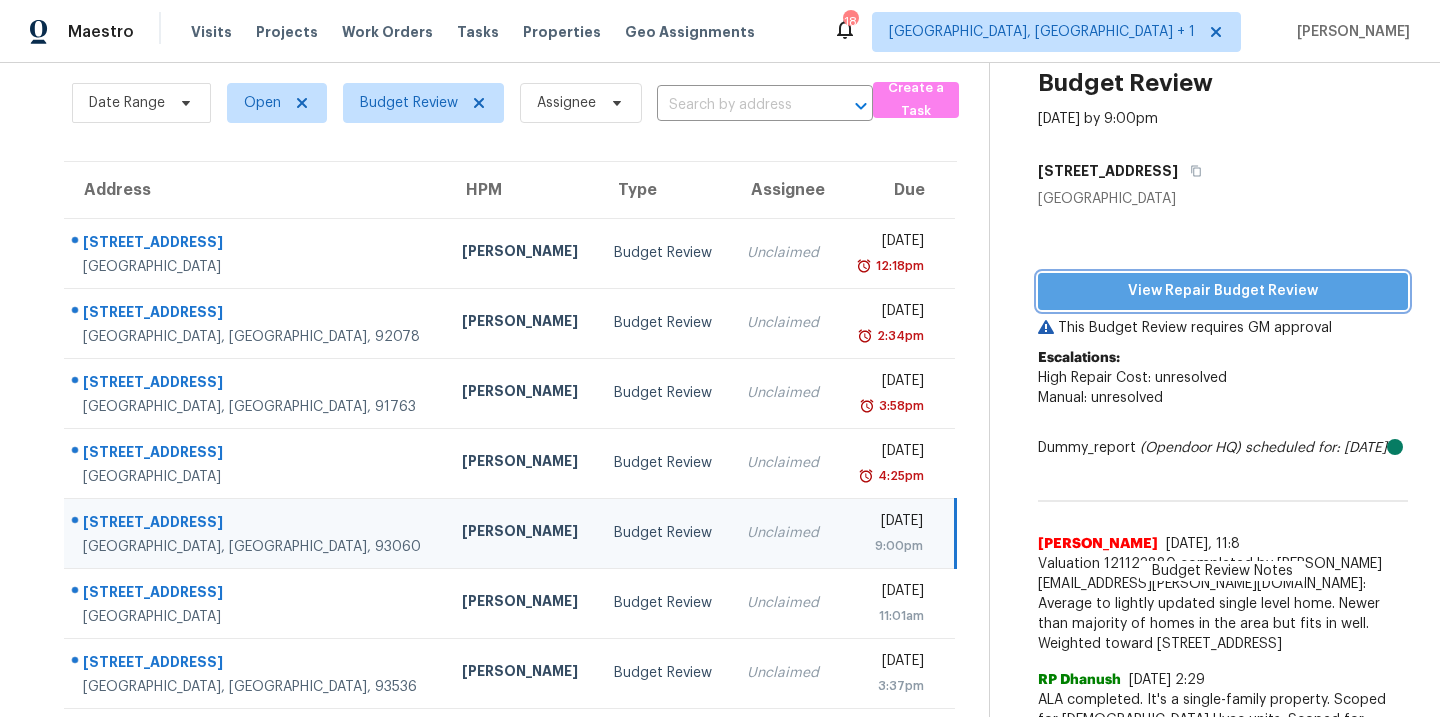 click on "View Repair Budget Review" at bounding box center [1223, 291] 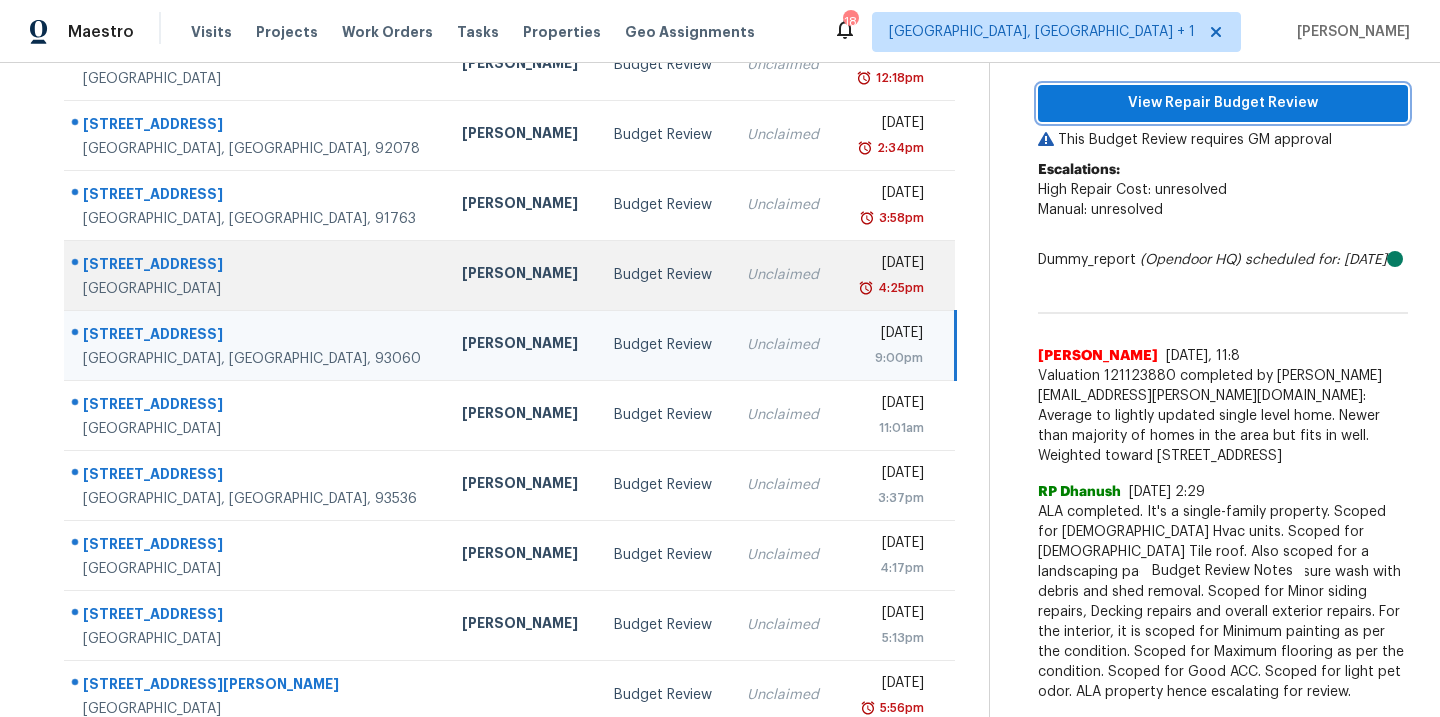 scroll, scrollTop: 324, scrollLeft: 0, axis: vertical 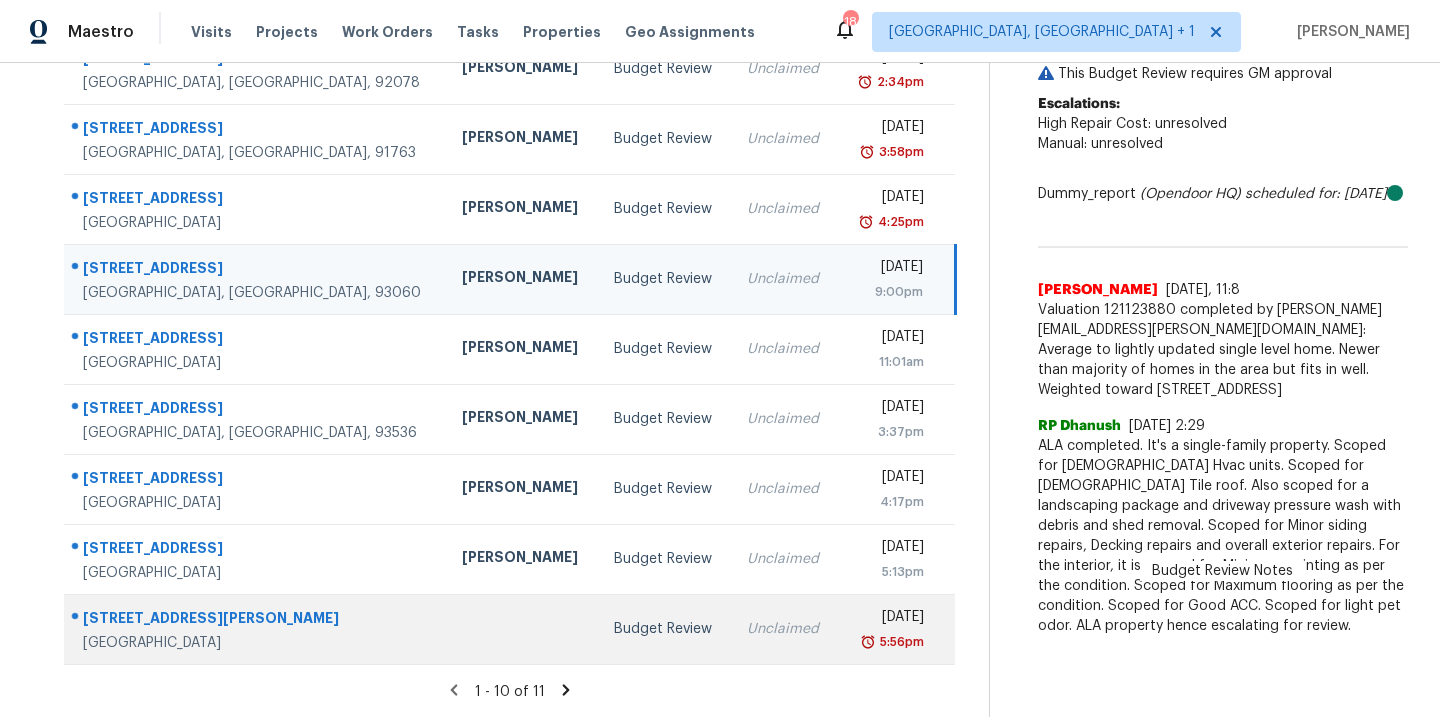 click at bounding box center (522, 629) 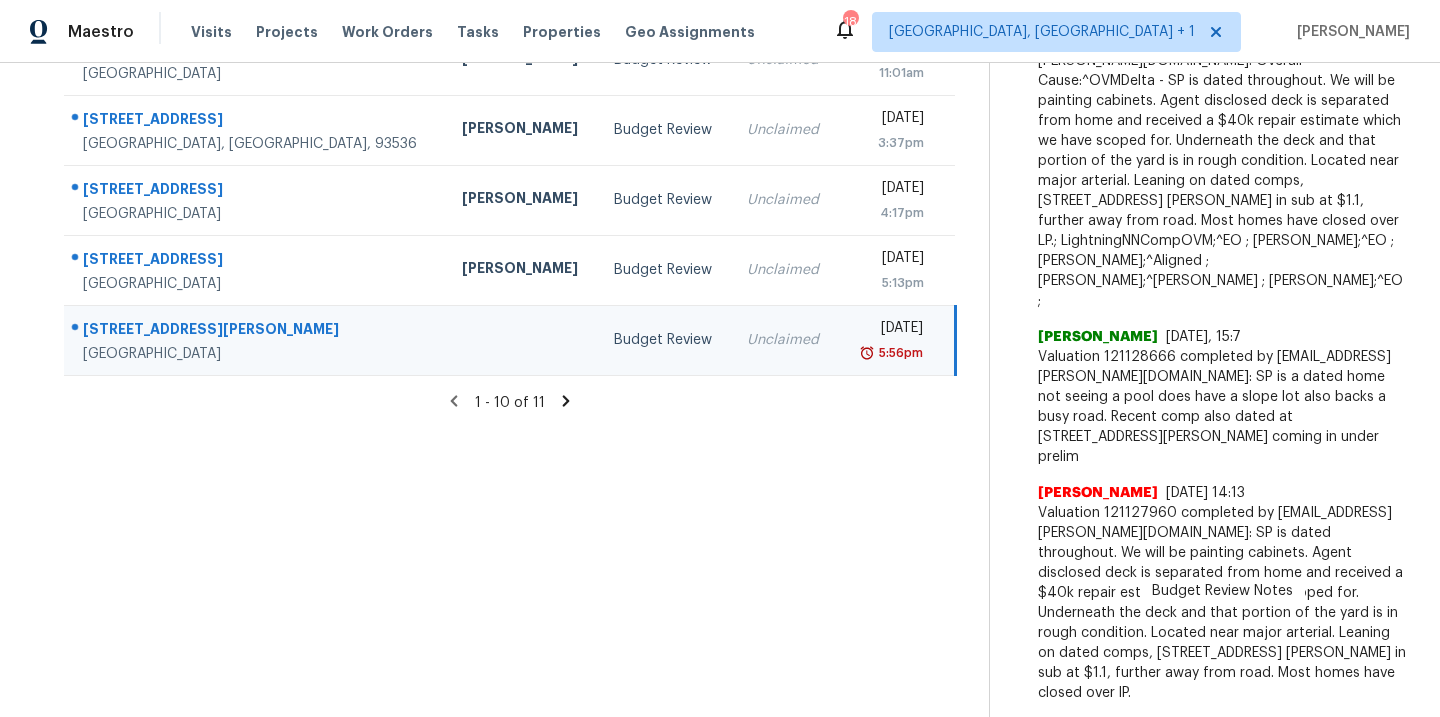 scroll, scrollTop: 562, scrollLeft: 0, axis: vertical 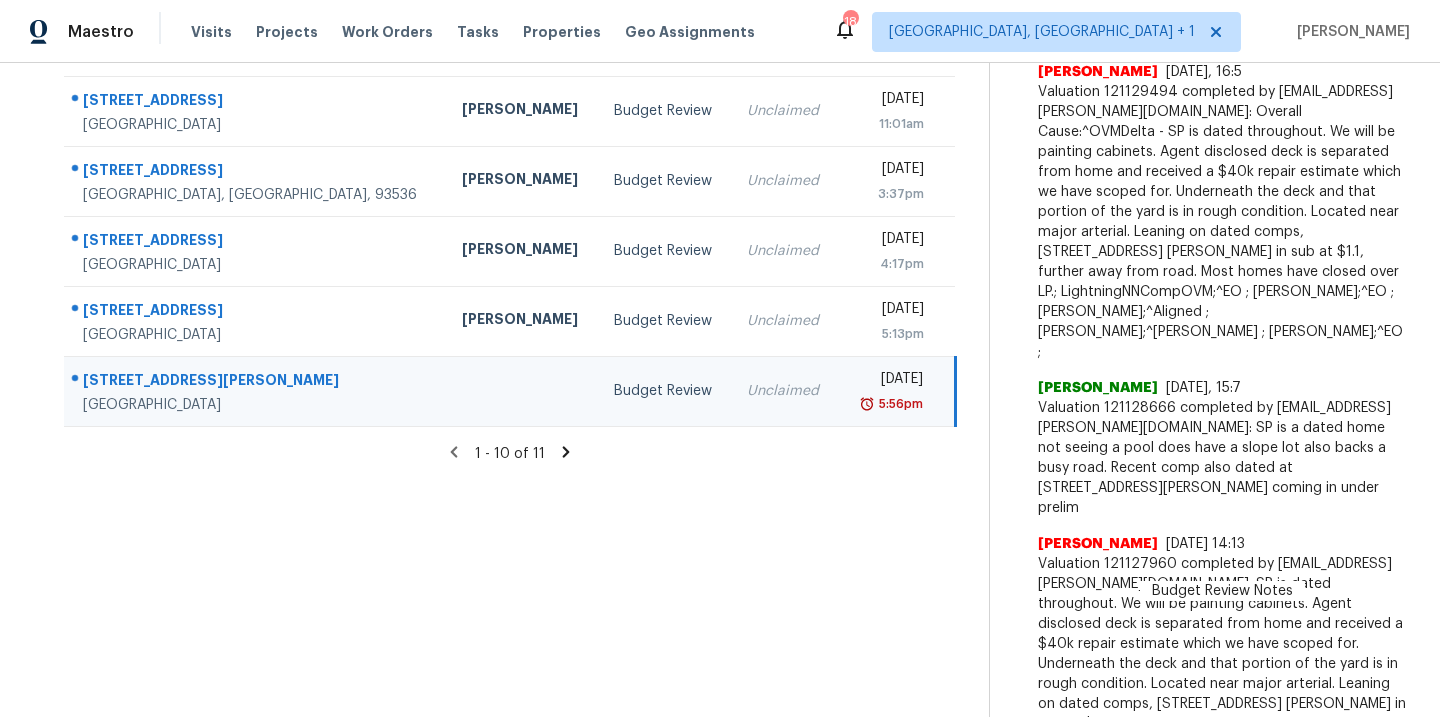 click 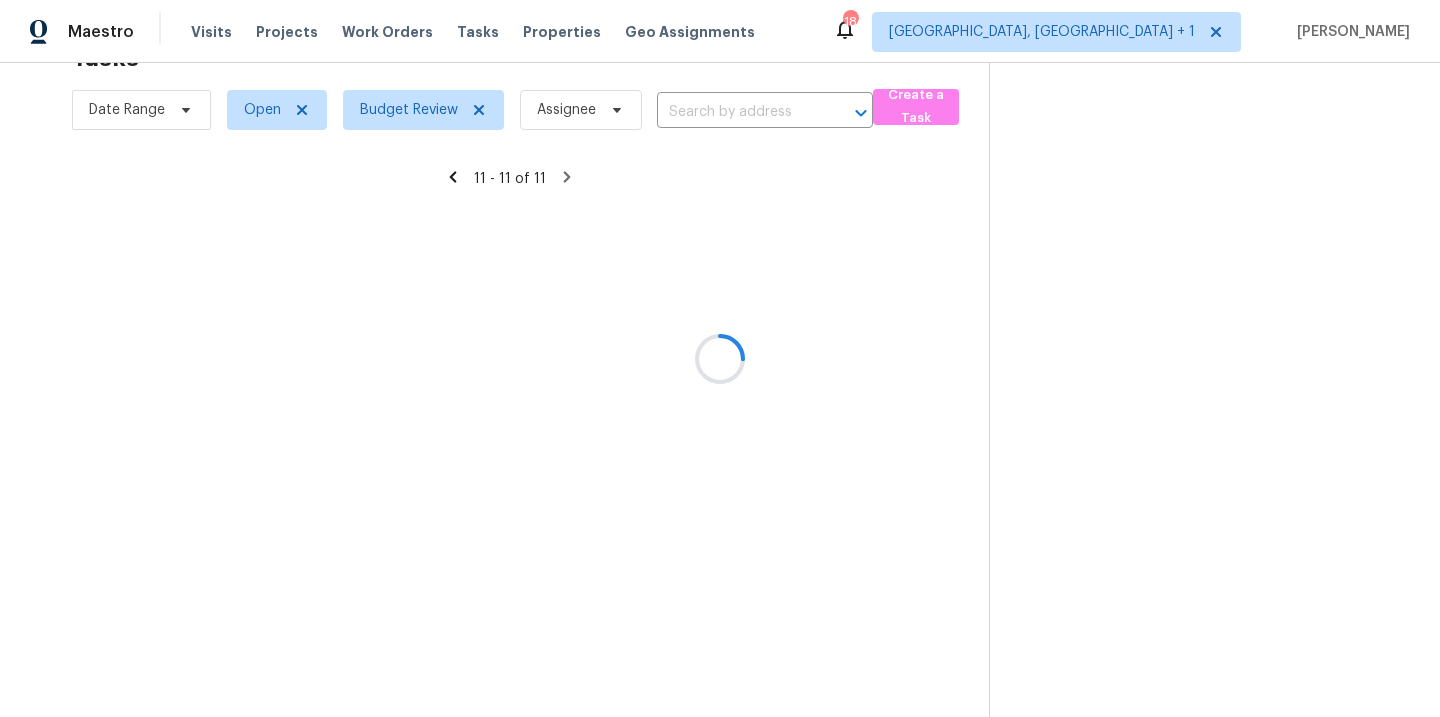 scroll, scrollTop: 63, scrollLeft: 0, axis: vertical 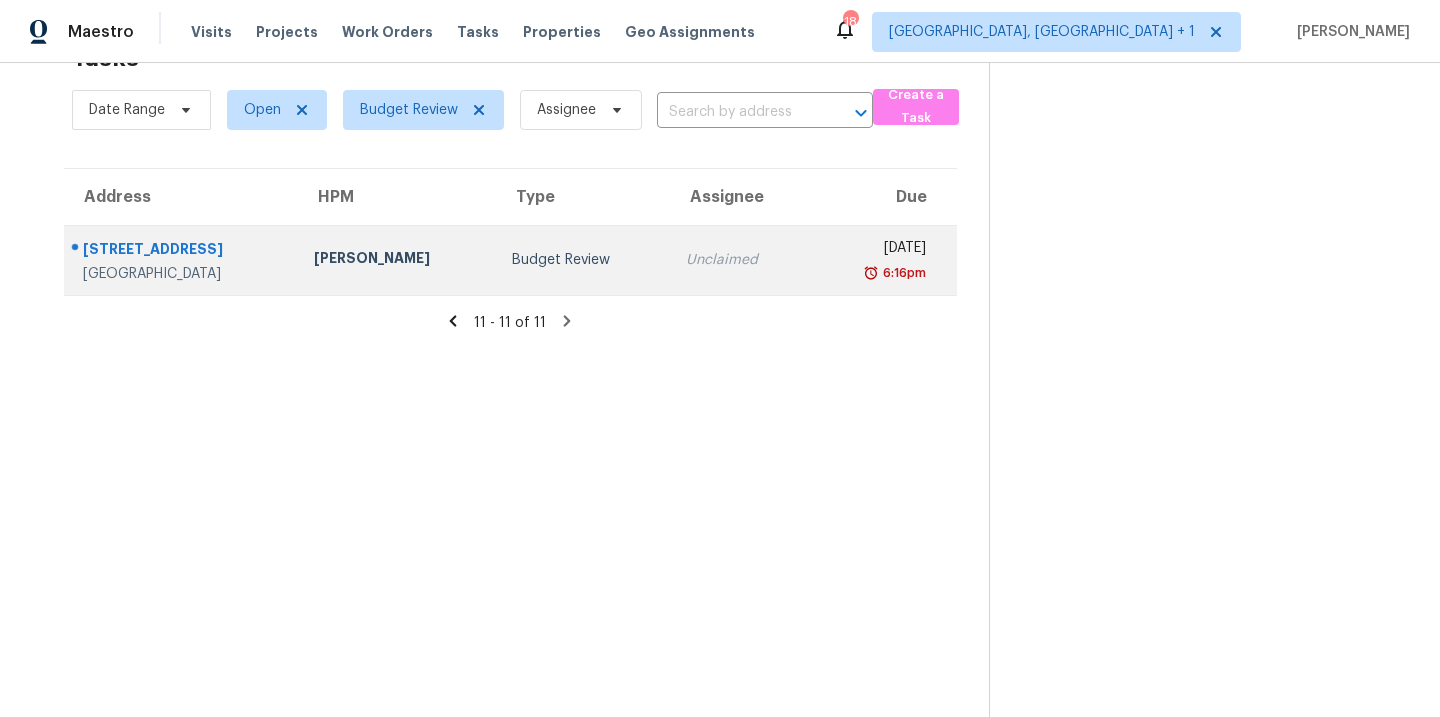 click on "Unclaimed" at bounding box center [739, 260] 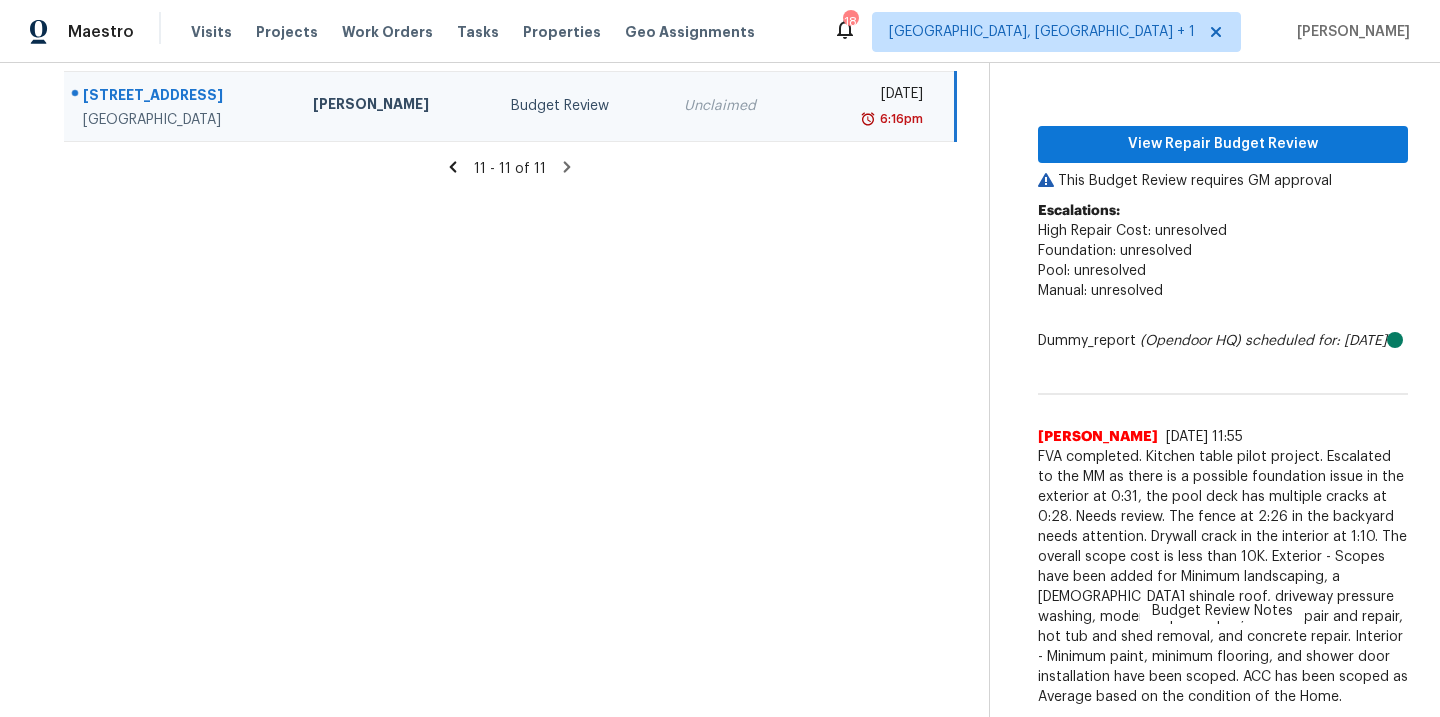 scroll, scrollTop: 0, scrollLeft: 0, axis: both 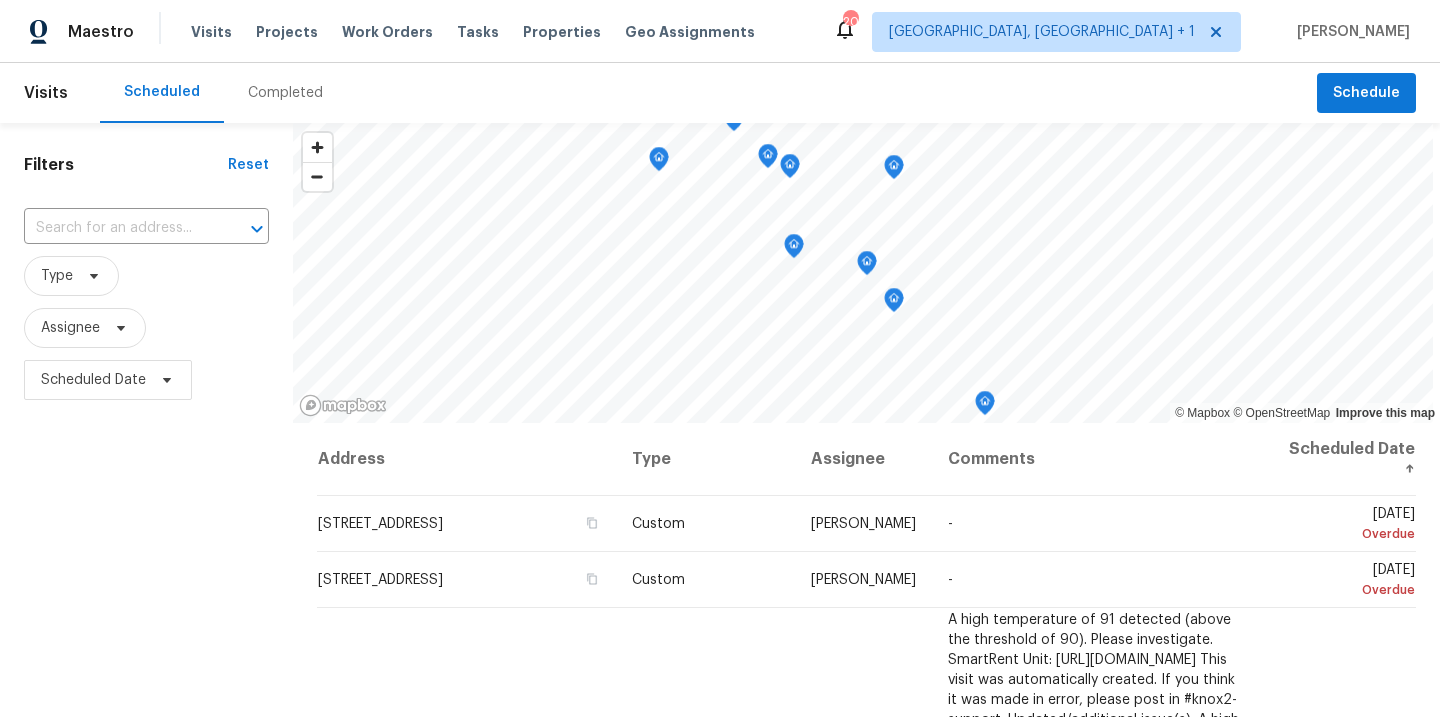 click on "Work Orders" at bounding box center (387, 32) 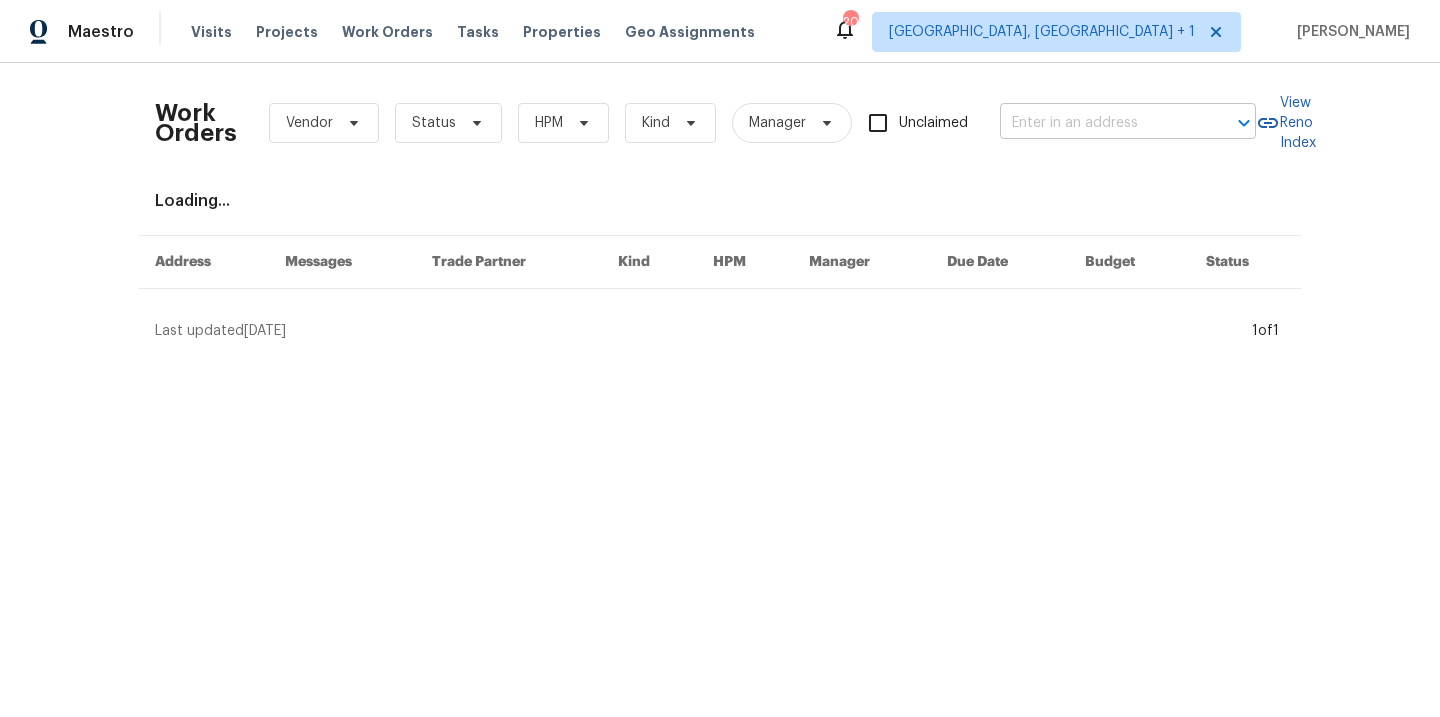click at bounding box center (1100, 123) 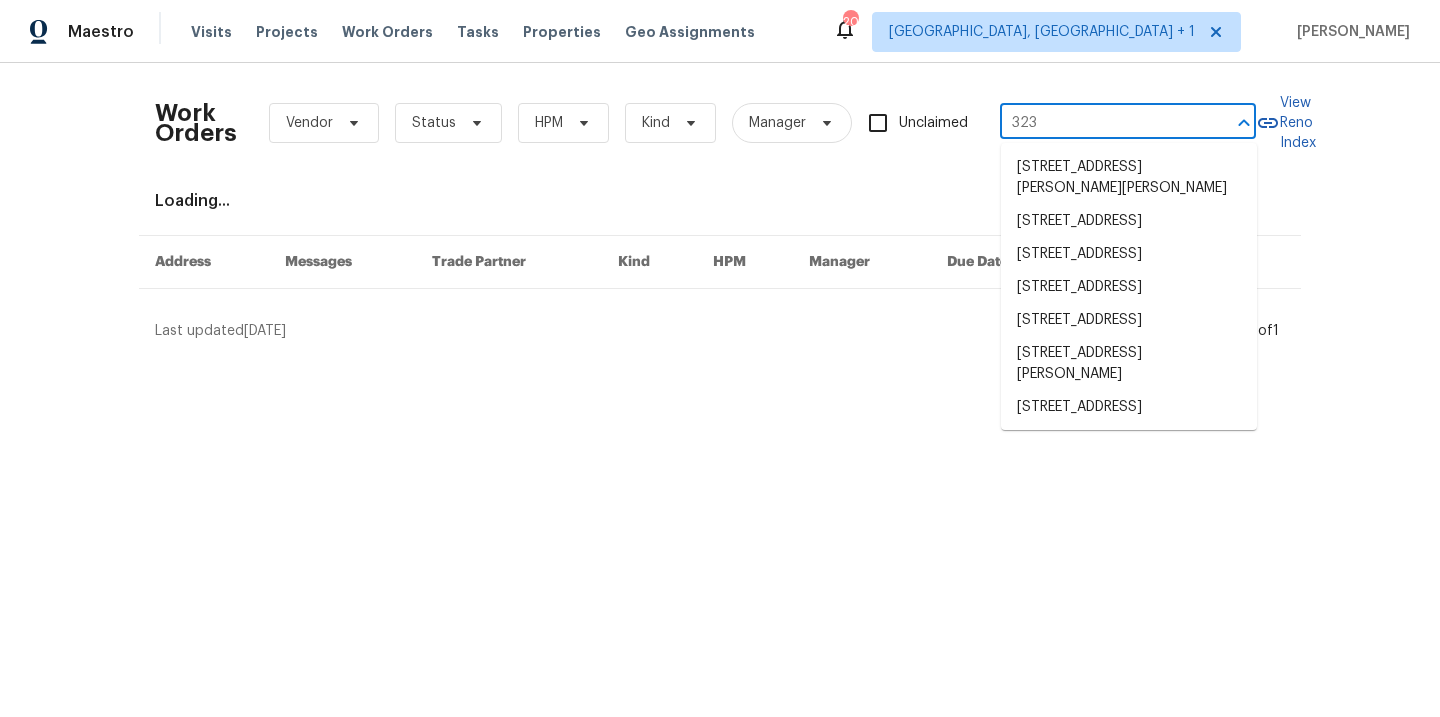 type on "3238" 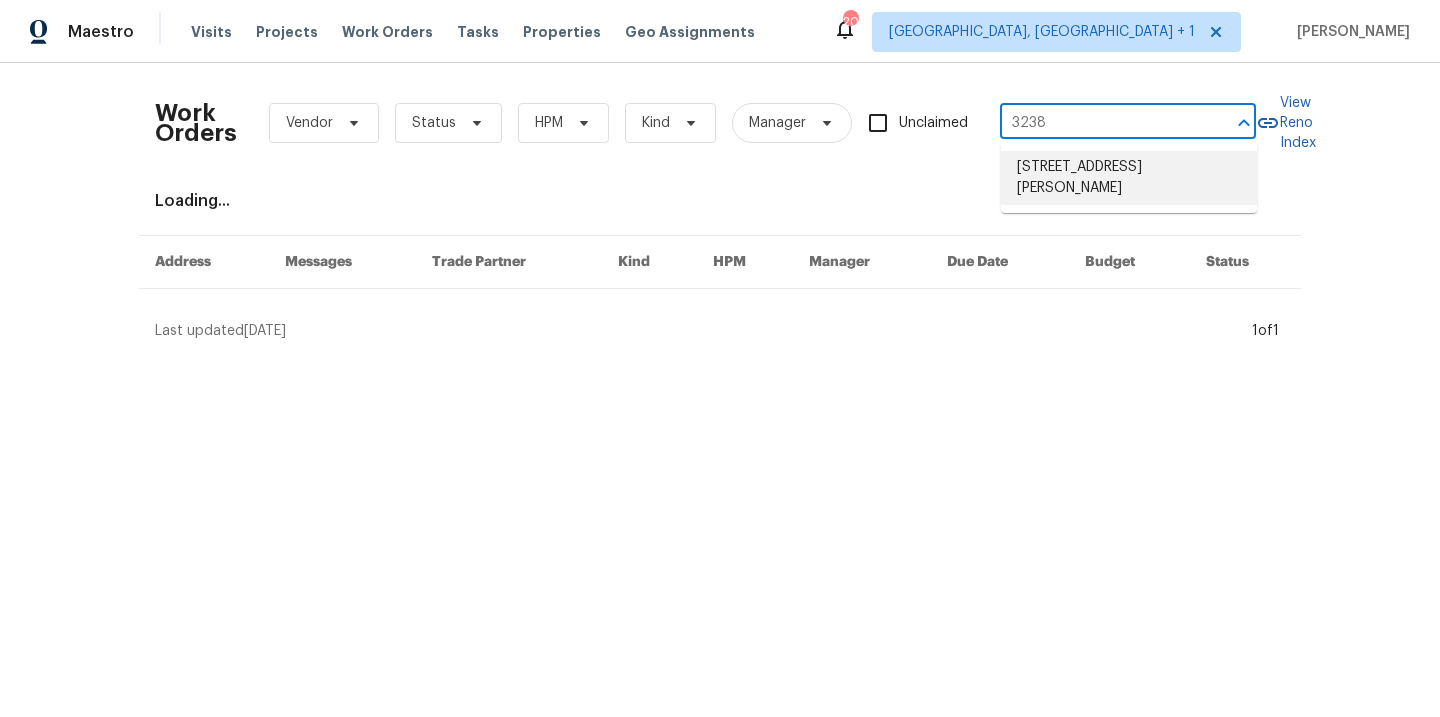 click on "[STREET_ADDRESS][PERSON_NAME]" at bounding box center (1129, 178) 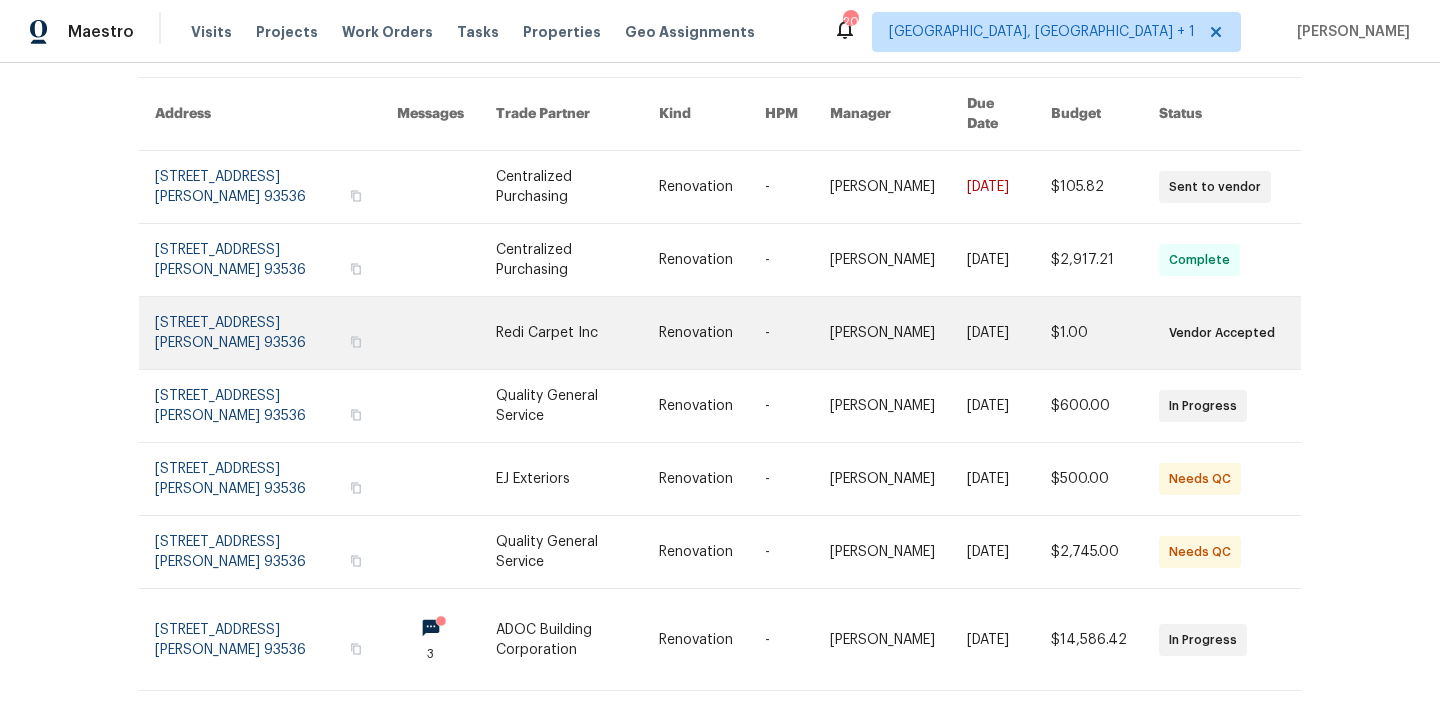 scroll, scrollTop: 179, scrollLeft: 0, axis: vertical 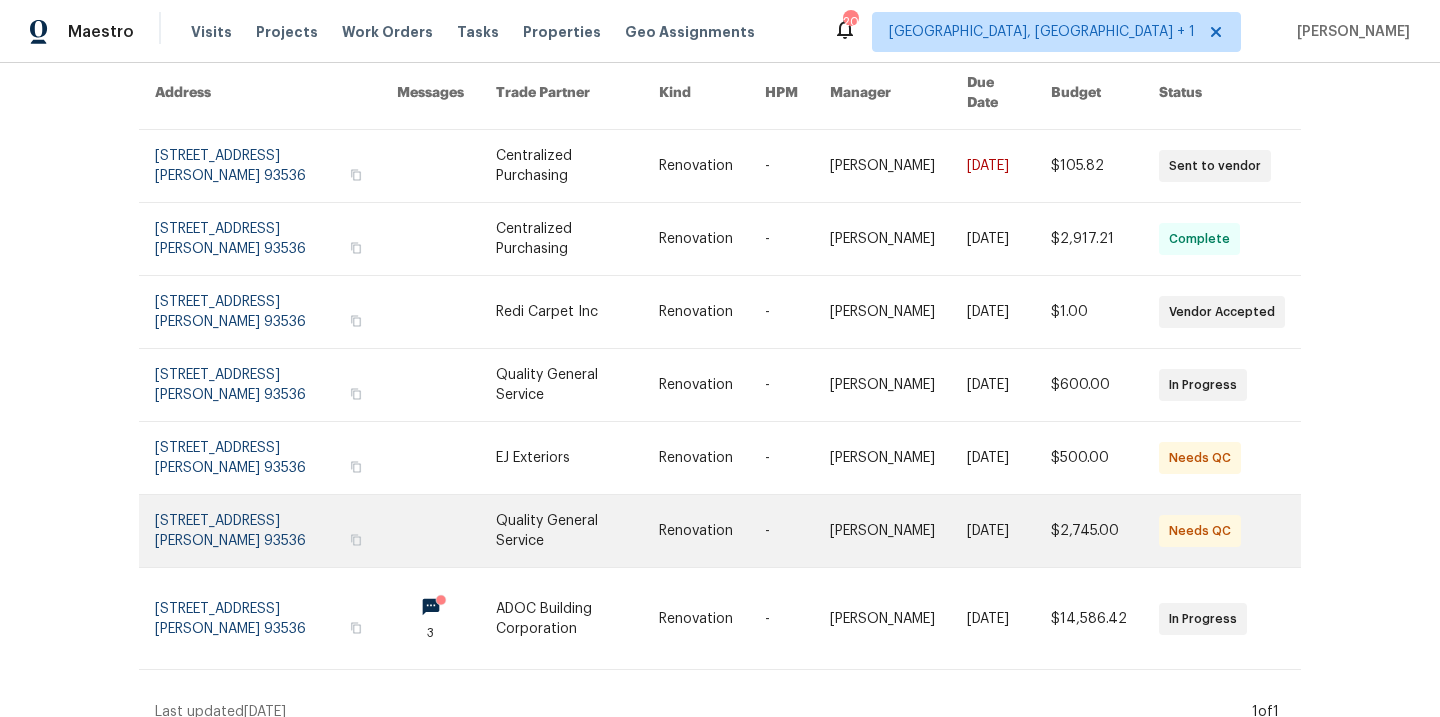 click on "[PERSON_NAME]" at bounding box center [882, 531] 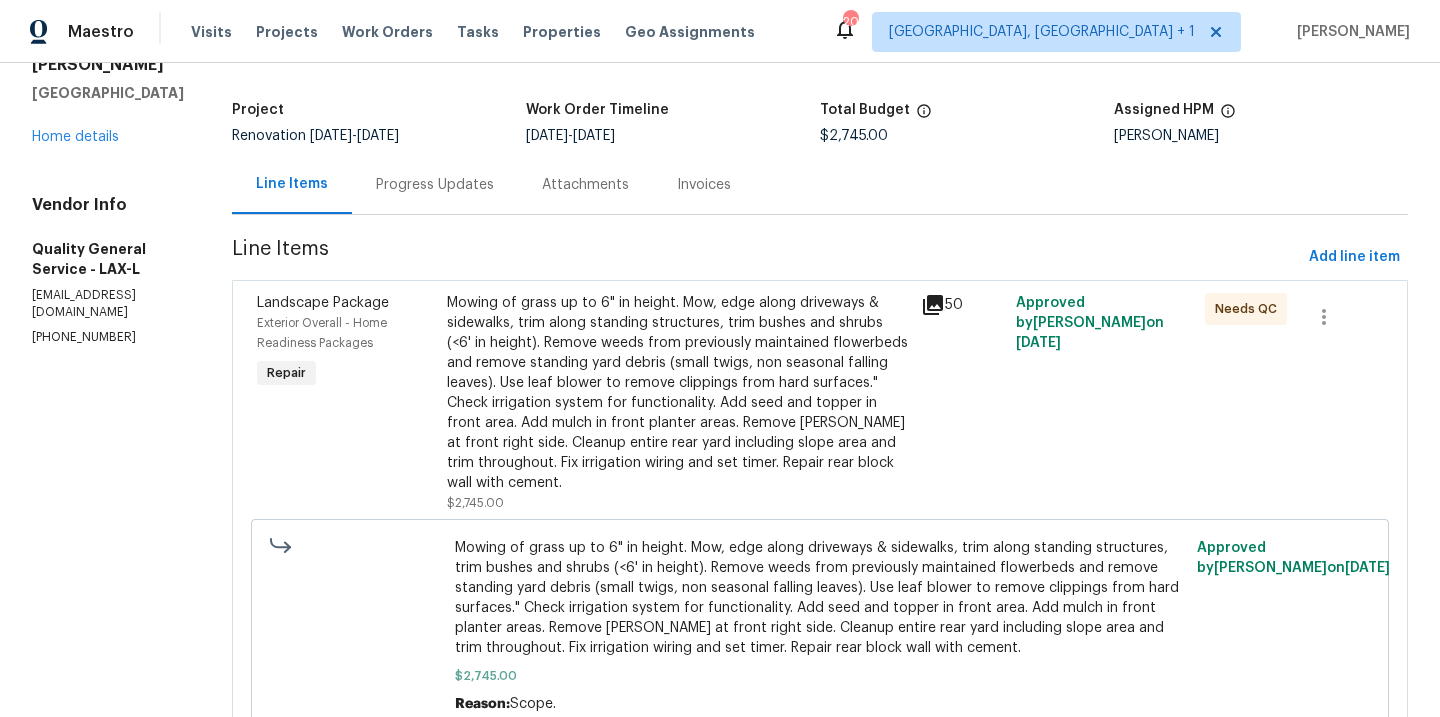 scroll, scrollTop: 125, scrollLeft: 0, axis: vertical 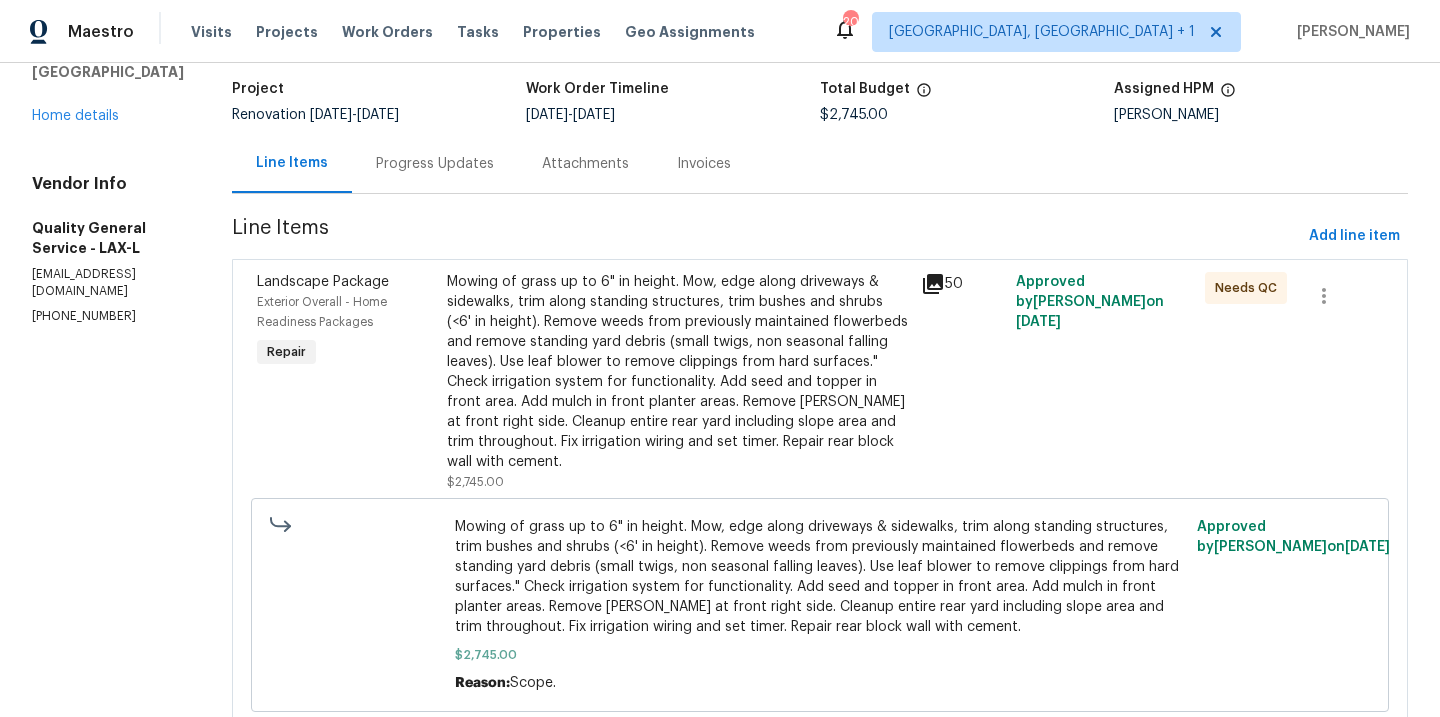click on "Mowing of grass up to 6" in height. Mow, edge along driveways & sidewalks, trim along standing structures, trim bushes and shrubs (<6' in height). Remove weeds from previously maintained flowerbeds and remove standing yard debris (small twigs, non seasonal falling leaves).  Use leaf blower to remove clippings from hard surfaces." Check irrigation system for functionality. Add seed and topper in front area. Add mulch in front planter areas. Remove [PERSON_NAME] at front right side. Cleanup entire rear yard including slope area and trim throughout. Fix irrigation wiring and set timer.  Repair rear block wall with cement." at bounding box center (678, 372) 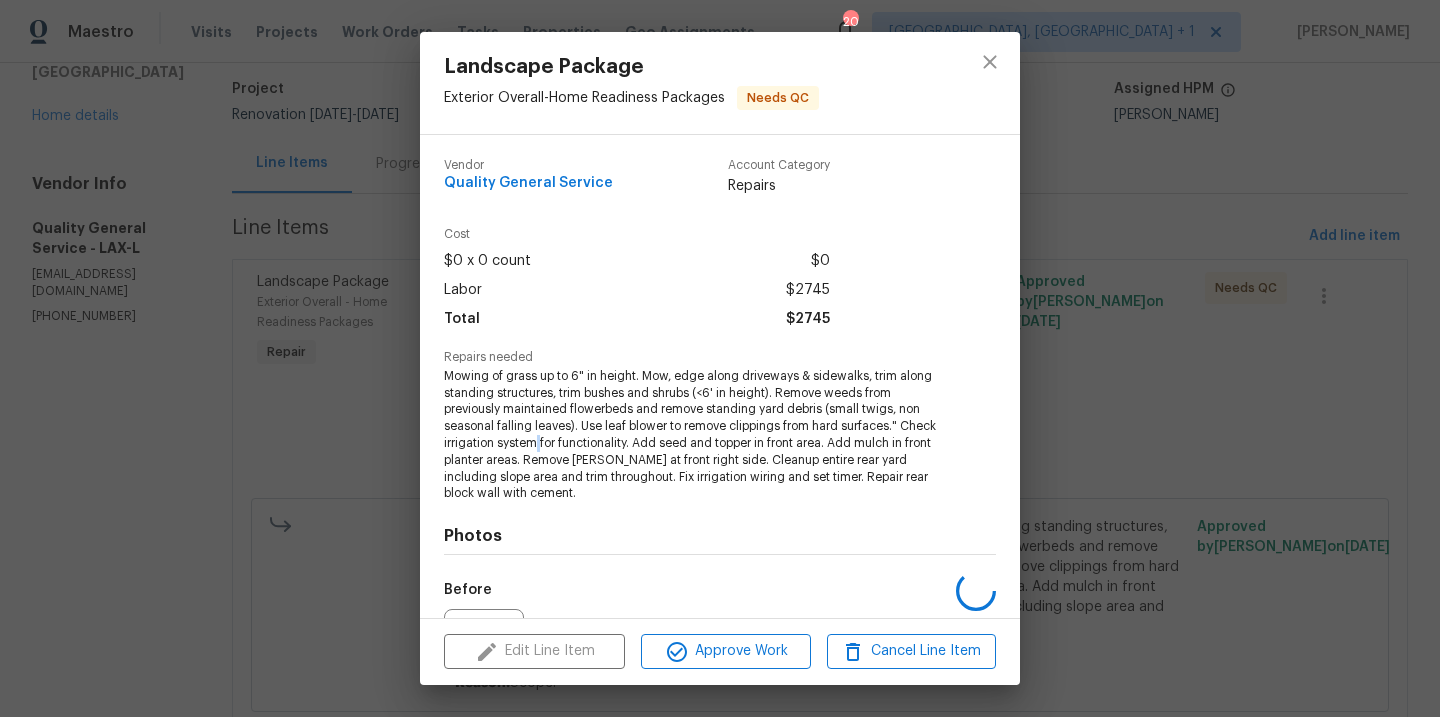 click on "Mowing of grass up to 6" in height. Mow, edge along driveways & sidewalks, trim along standing structures, trim bushes and shrubs (<6' in height). Remove weeds from previously maintained flowerbeds and remove standing yard debris (small twigs, non seasonal falling leaves).  Use leaf blower to remove clippings from hard surfaces." Check irrigation system for functionality. Add seed and topper in front area. Add mulch in front planter areas. Remove [PERSON_NAME] at front right side. Cleanup entire rear yard including slope area and trim throughout. Fix irrigation wiring and set timer.  Repair rear block wall with cement." at bounding box center (692, 435) 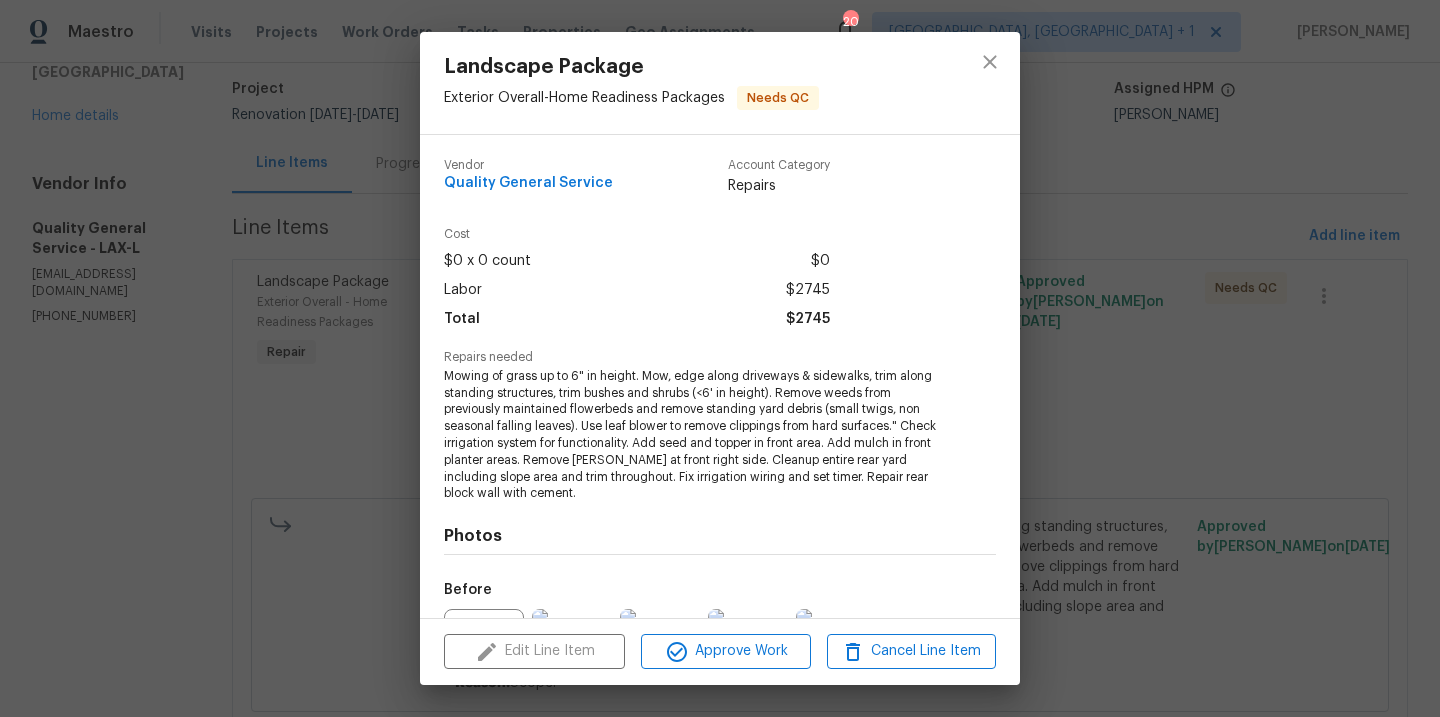 click on "Mowing of grass up to 6" in height. Mow, edge along driveways & sidewalks, trim along standing structures, trim bushes and shrubs (<6' in height). Remove weeds from previously maintained flowerbeds and remove standing yard debris (small twigs, non seasonal falling leaves).  Use leaf blower to remove clippings from hard surfaces." Check irrigation system for functionality. Add seed and topper in front area. Add mulch in front planter areas. Remove [PERSON_NAME] at front right side. Cleanup entire rear yard including slope area and trim throughout. Fix irrigation wiring and set timer.  Repair rear block wall with cement." at bounding box center (692, 435) 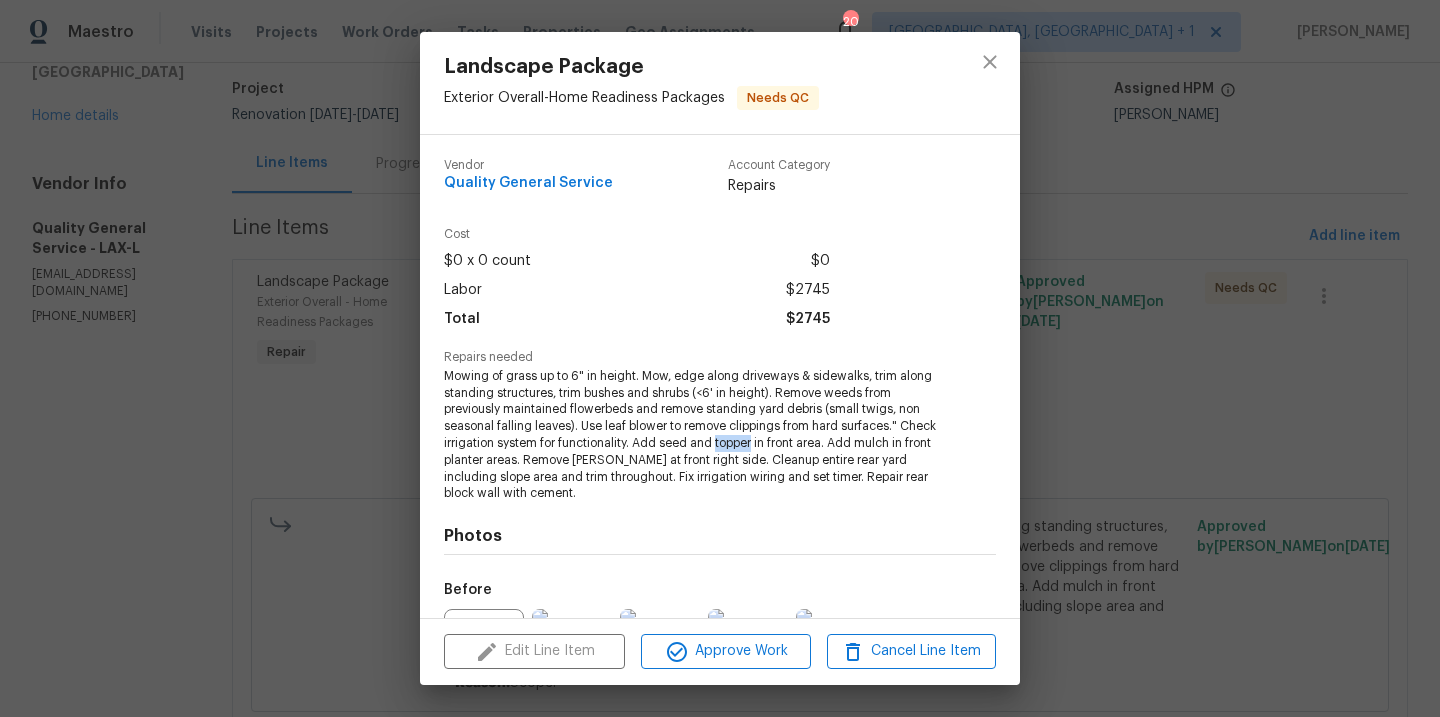 click on "Mowing of grass up to 6" in height. Mow, edge along driveways & sidewalks, trim along standing structures, trim bushes and shrubs (<6' in height). Remove weeds from previously maintained flowerbeds and remove standing yard debris (small twigs, non seasonal falling leaves).  Use leaf blower to remove clippings from hard surfaces." Check irrigation system for functionality. Add seed and topper in front area. Add mulch in front planter areas. Remove [PERSON_NAME] at front right side. Cleanup entire rear yard including slope area and trim throughout. Fix irrigation wiring and set timer.  Repair rear block wall with cement." at bounding box center [692, 435] 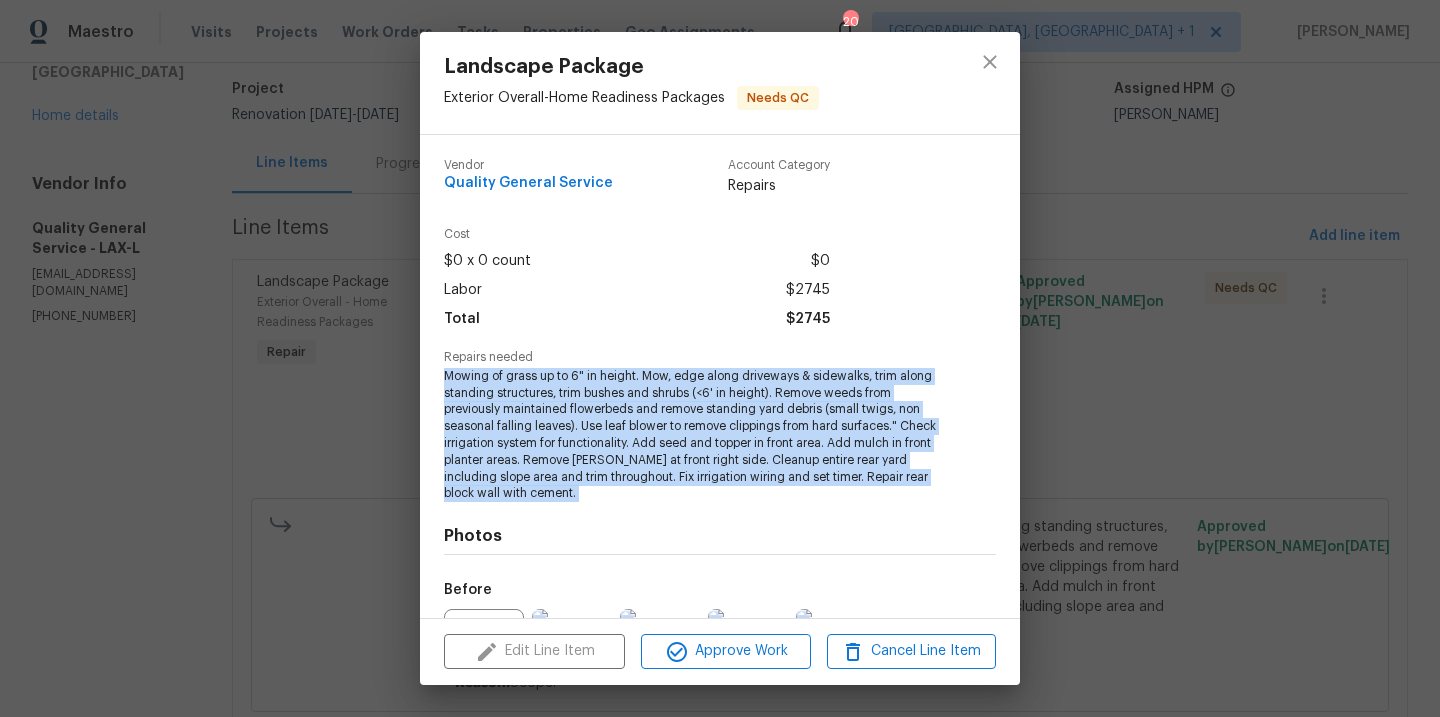 click on "Mowing of grass up to 6" in height. Mow, edge along driveways & sidewalks, trim along standing structures, trim bushes and shrubs (<6' in height). Remove weeds from previously maintained flowerbeds and remove standing yard debris (small twigs, non seasonal falling leaves).  Use leaf blower to remove clippings from hard surfaces." Check irrigation system for functionality. Add seed and topper in front area. Add mulch in front planter areas. Remove [PERSON_NAME] at front right side. Cleanup entire rear yard including slope area and trim throughout. Fix irrigation wiring and set timer.  Repair rear block wall with cement." at bounding box center (692, 435) 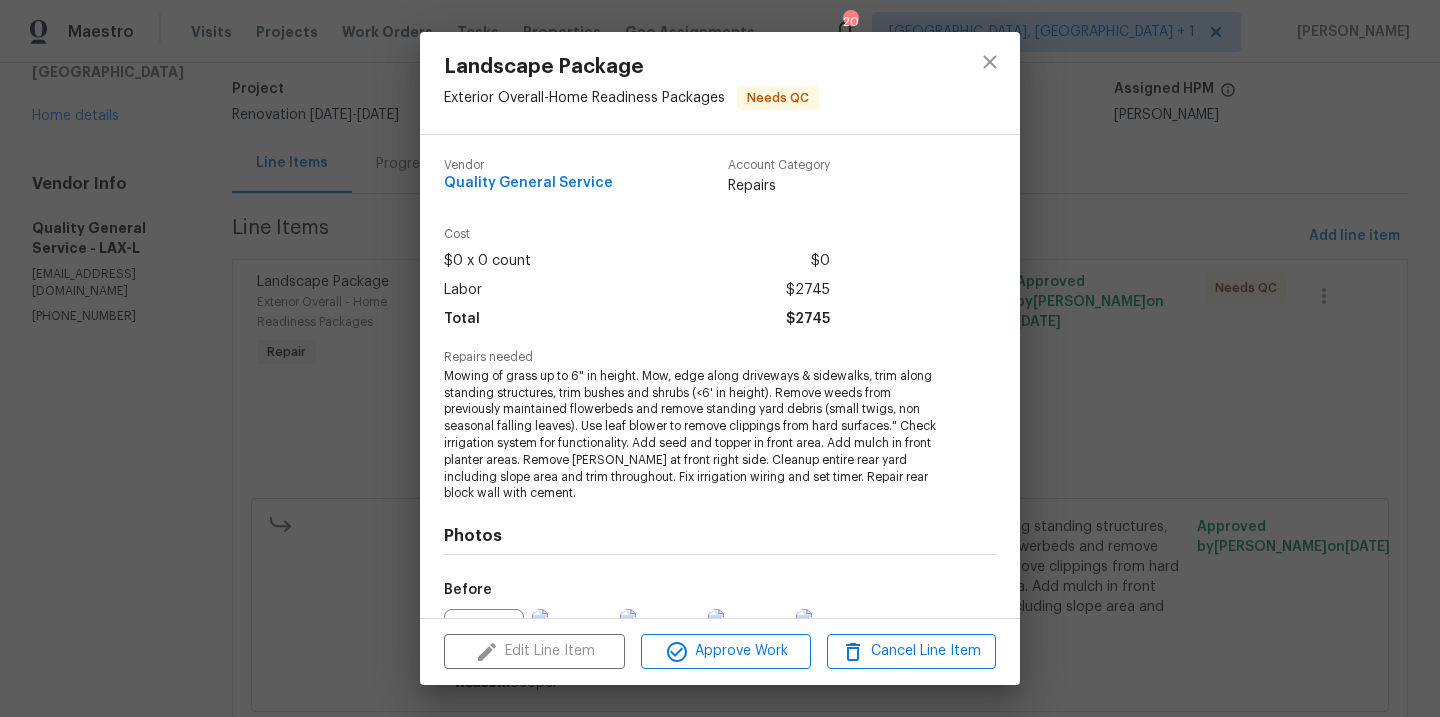 click on "Mowing of grass up to 6" in height. Mow, edge along driveways & sidewalks, trim along standing structures, trim bushes and shrubs (<6' in height). Remove weeds from previously maintained flowerbeds and remove standing yard debris (small twigs, non seasonal falling leaves).  Use leaf blower to remove clippings from hard surfaces." Check irrigation system for functionality. Add seed and topper in front area. Add mulch in front planter areas. Remove [PERSON_NAME] at front right side. Cleanup entire rear yard including slope area and trim throughout. Fix irrigation wiring and set timer.  Repair rear block wall with cement." at bounding box center (692, 435) 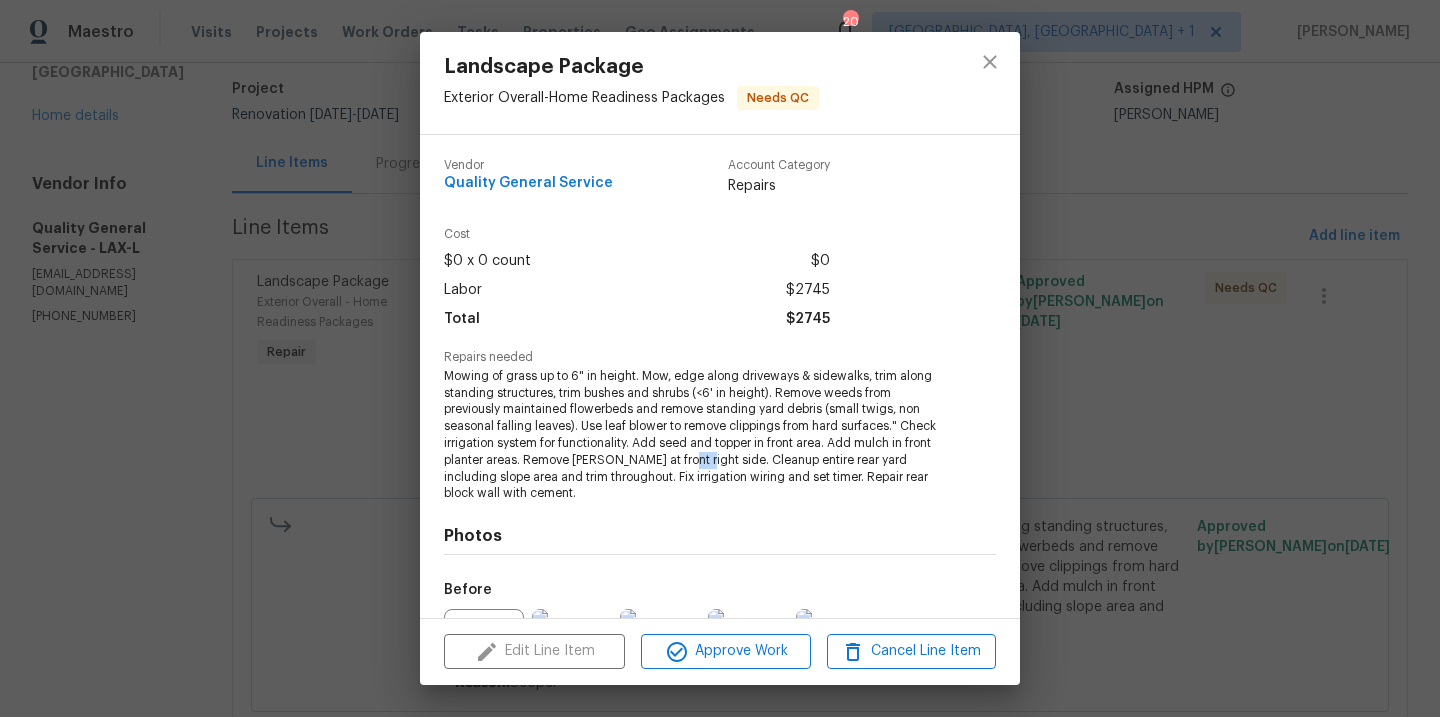 click on "Mowing of grass up to 6" in height. Mow, edge along driveways & sidewalks, trim along standing structures, trim bushes and shrubs (<6' in height). Remove weeds from previously maintained flowerbeds and remove standing yard debris (small twigs, non seasonal falling leaves).  Use leaf blower to remove clippings from hard surfaces." Check irrigation system for functionality. Add seed and topper in front area. Add mulch in front planter areas. Remove [PERSON_NAME] at front right side. Cleanup entire rear yard including slope area and trim throughout. Fix irrigation wiring and set timer.  Repair rear block wall with cement." at bounding box center (692, 435) 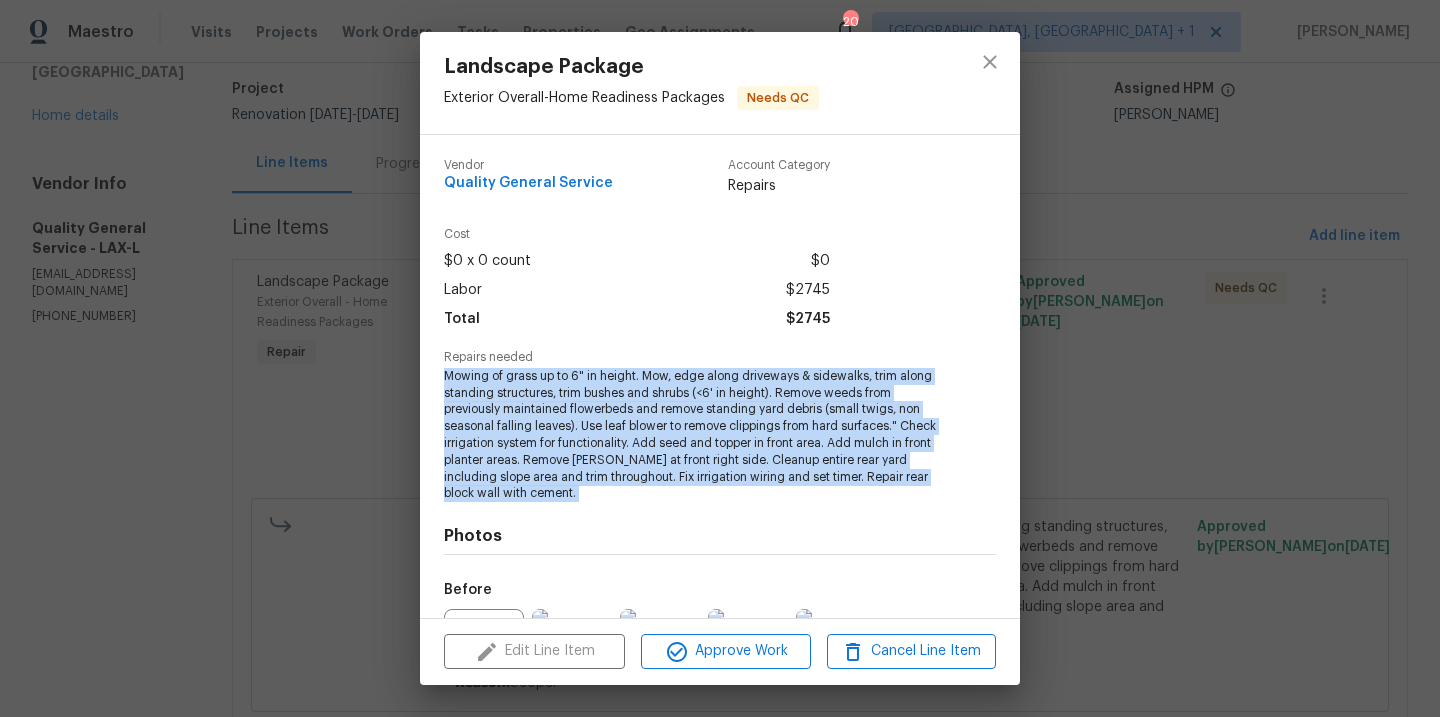 click on "Mowing of grass up to 6" in height. Mow, edge along driveways & sidewalks, trim along standing structures, trim bushes and shrubs (<6' in height). Remove weeds from previously maintained flowerbeds and remove standing yard debris (small twigs, non seasonal falling leaves).  Use leaf blower to remove clippings from hard surfaces." Check irrigation system for functionality. Add seed and topper in front area. Add mulch in front planter areas. Remove [PERSON_NAME] at front right side. Cleanup entire rear yard including slope area and trim throughout. Fix irrigation wiring and set timer.  Repair rear block wall with cement." at bounding box center [692, 435] 